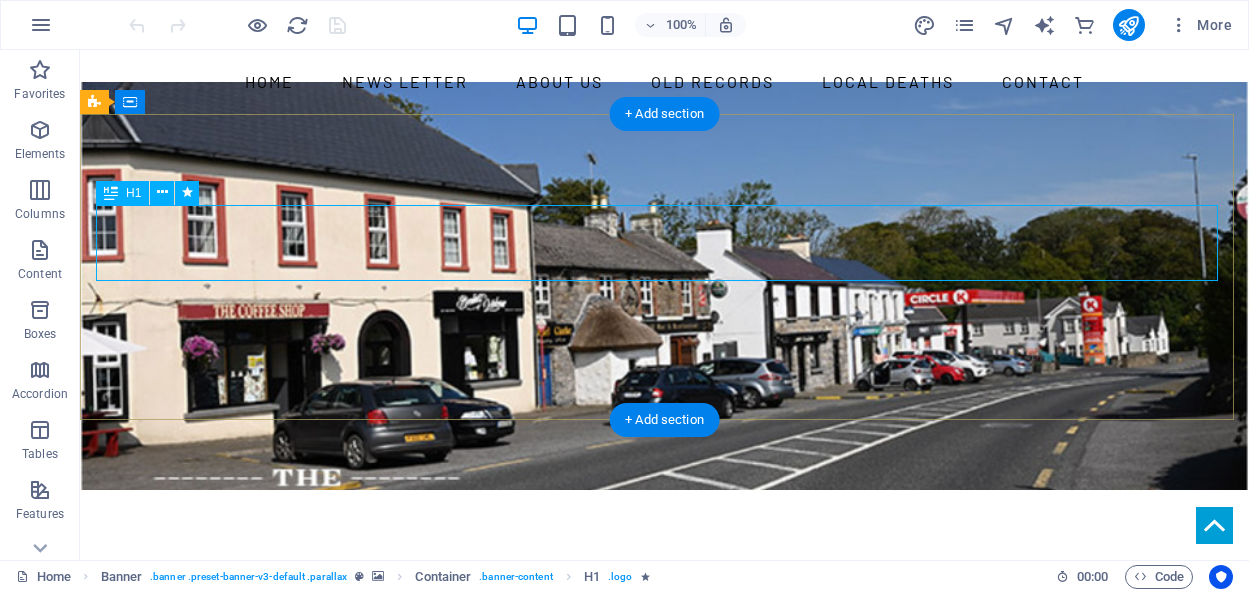 scroll, scrollTop: 0, scrollLeft: 0, axis: both 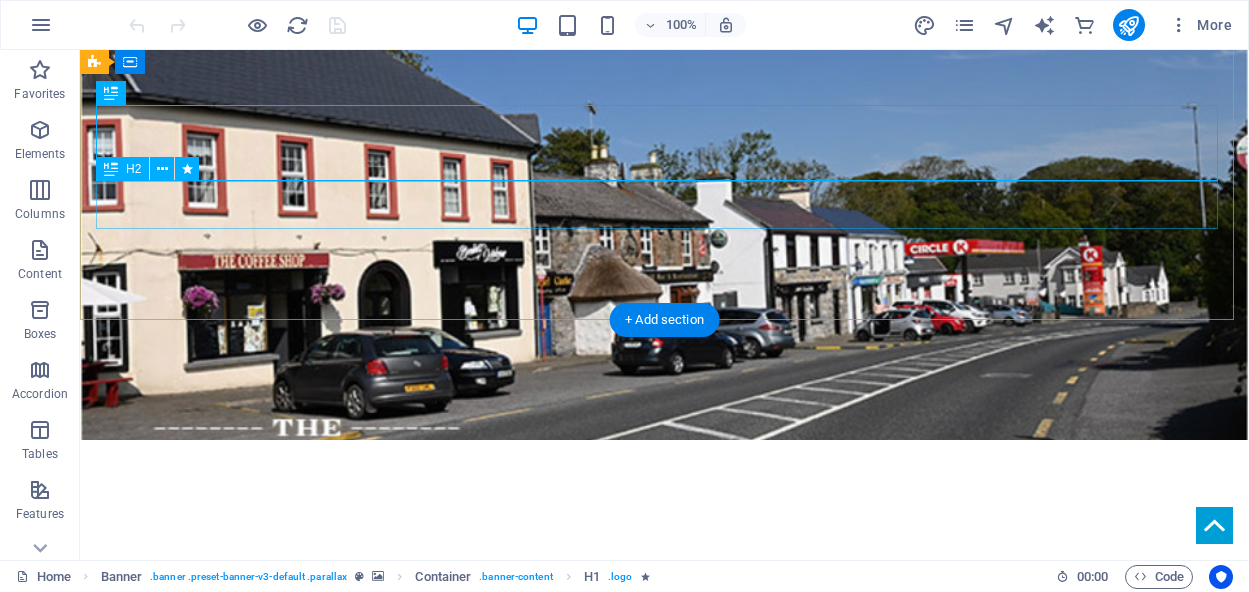 click on "[CITY] [STATE]" at bounding box center [664, 603] 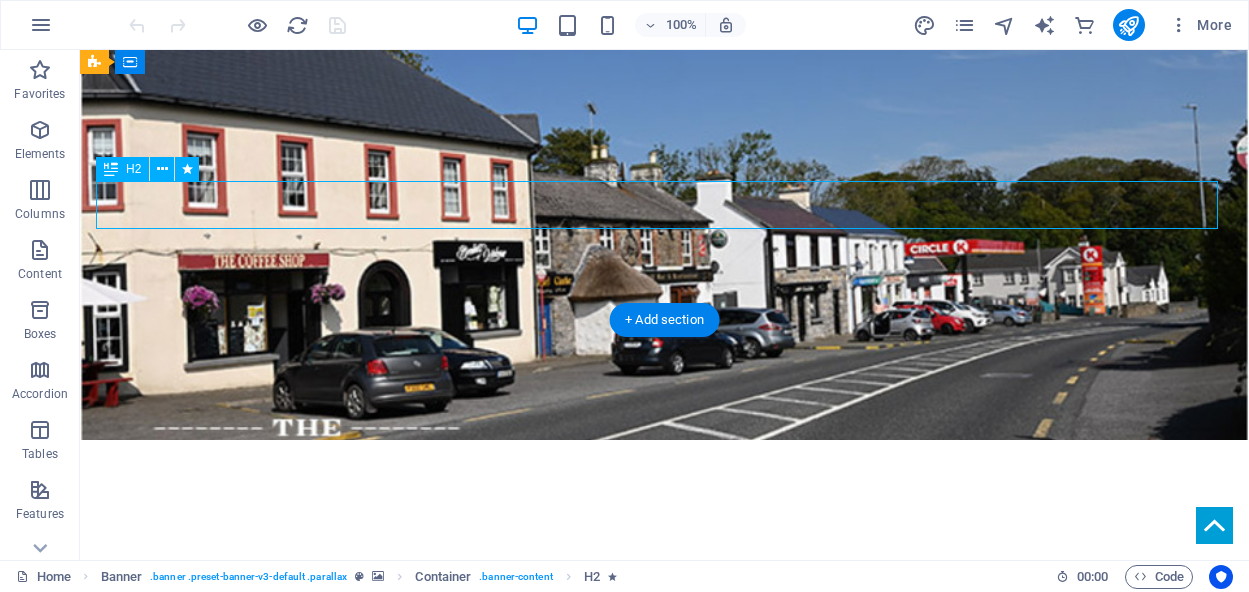 click on "[CITY] [STATE]" at bounding box center [664, 603] 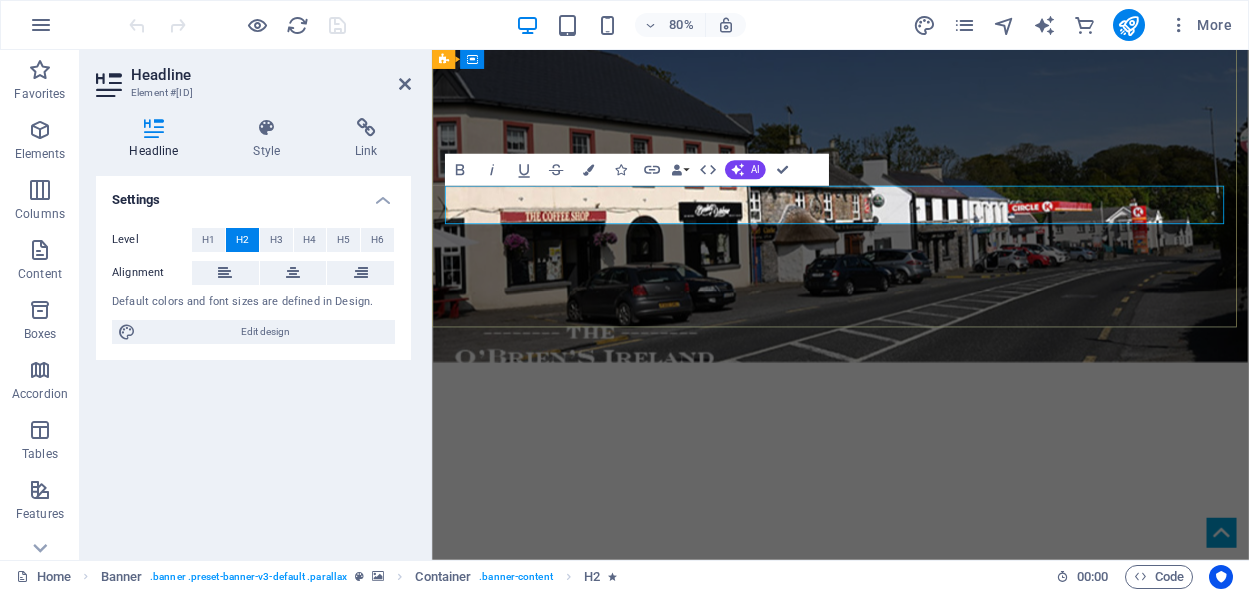 click on "[CITY] [STATE]" at bounding box center (942, 603) 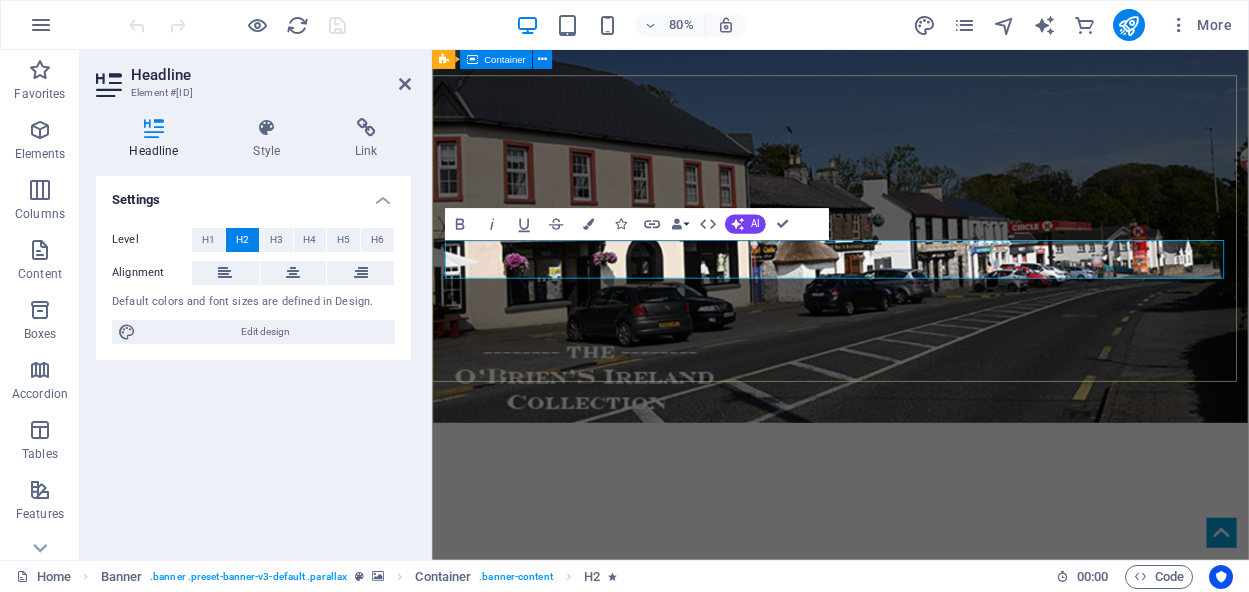 scroll, scrollTop: 0, scrollLeft: 0, axis: both 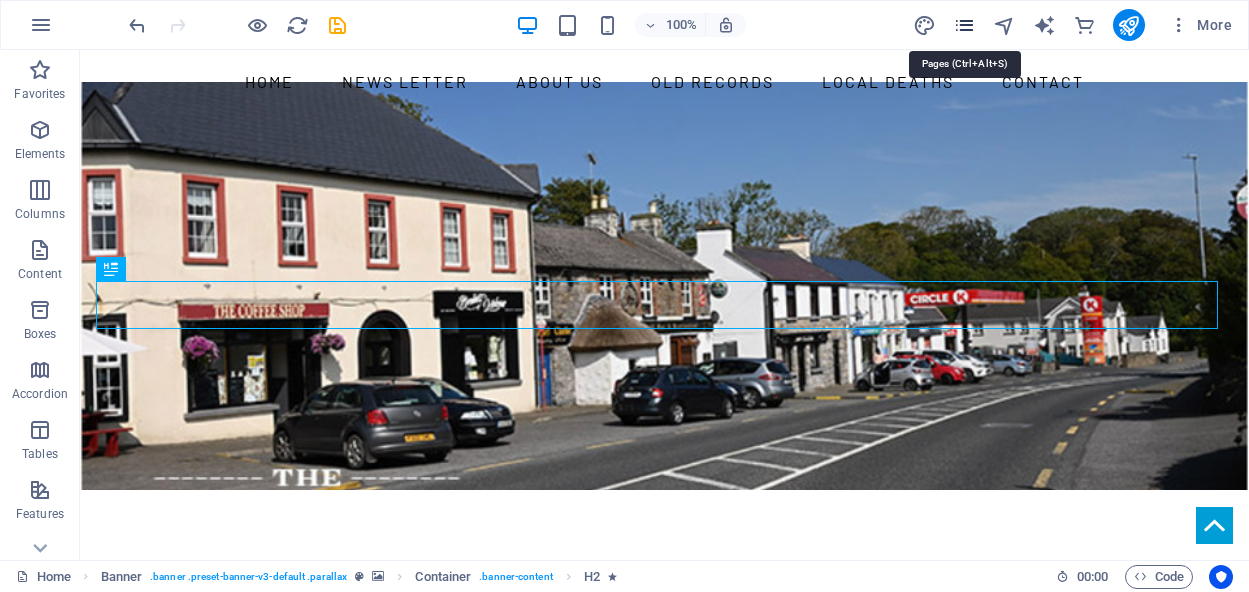 click at bounding box center (964, 25) 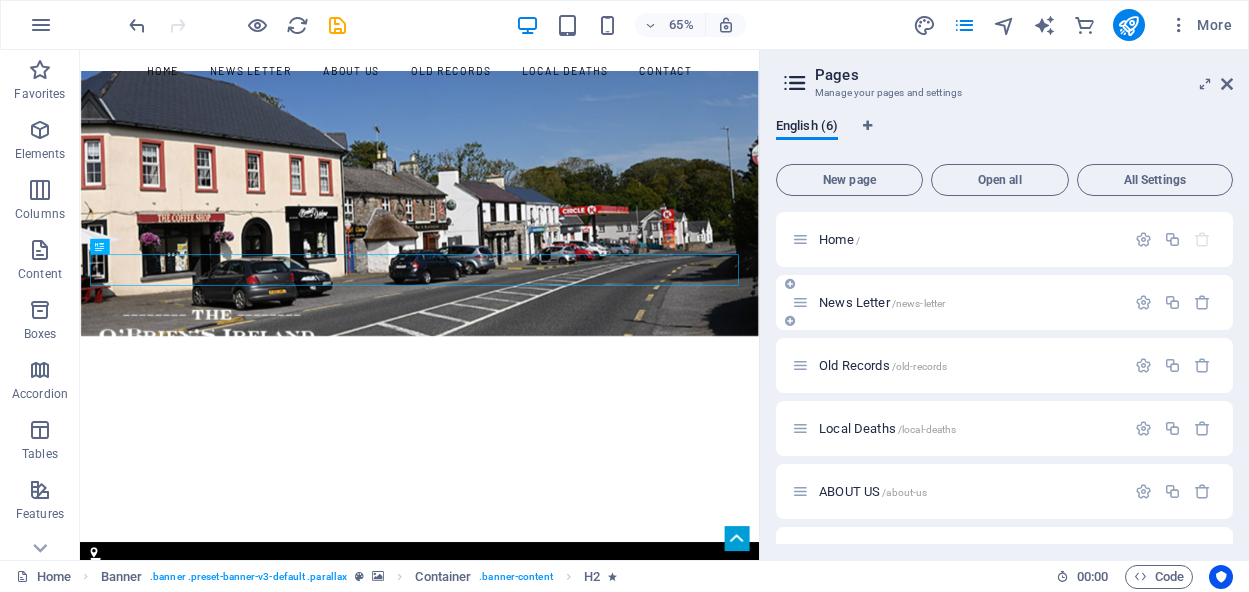 click on "News Letter /news-letter" at bounding box center (882, 302) 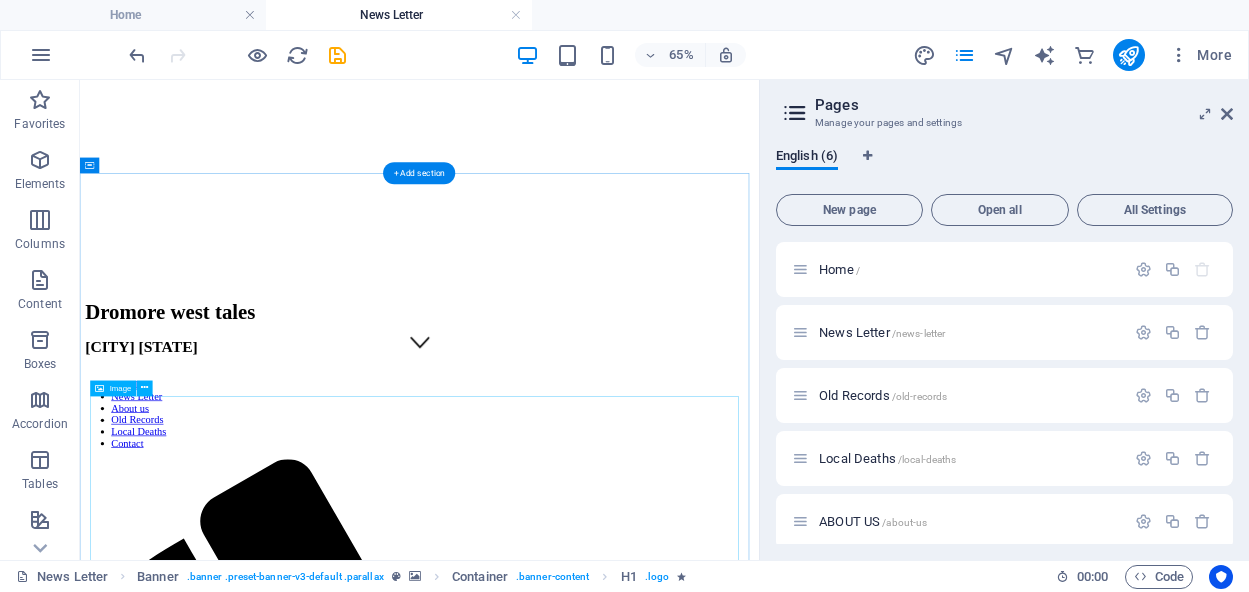 scroll, scrollTop: 500, scrollLeft: 0, axis: vertical 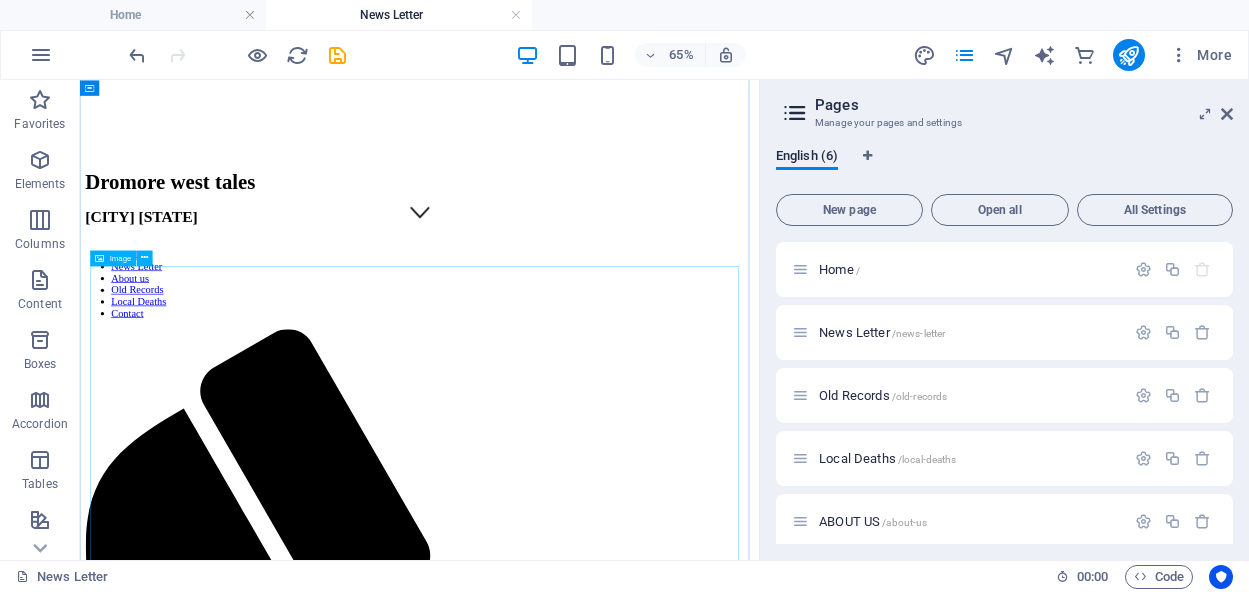 click at bounding box center (602, 2394) 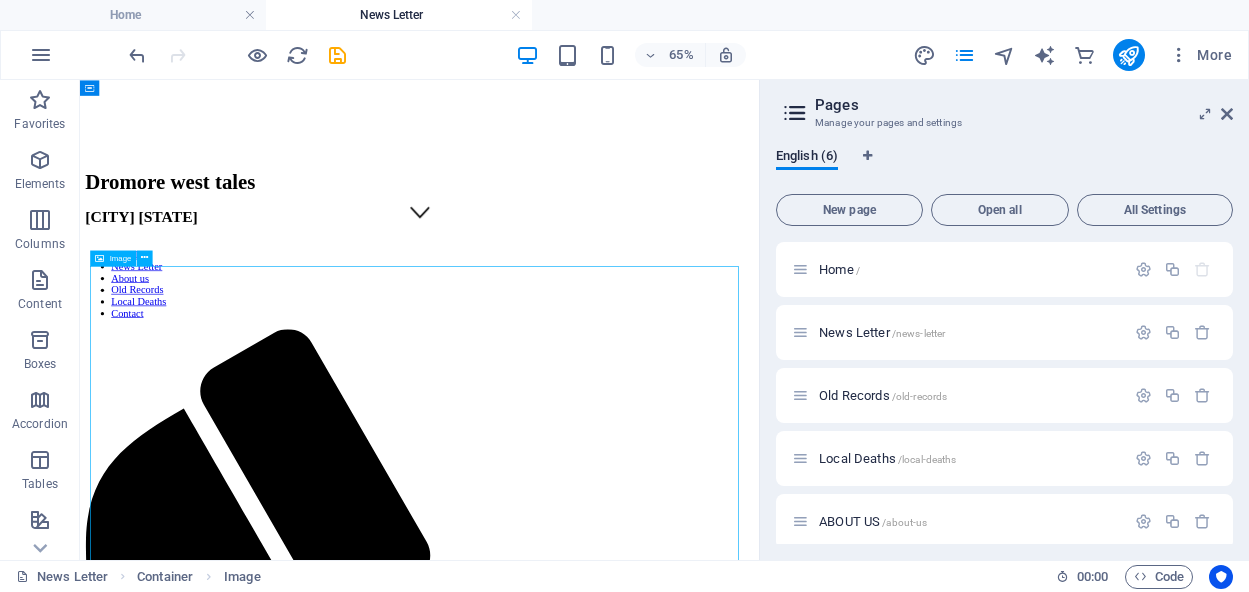click at bounding box center (602, 2394) 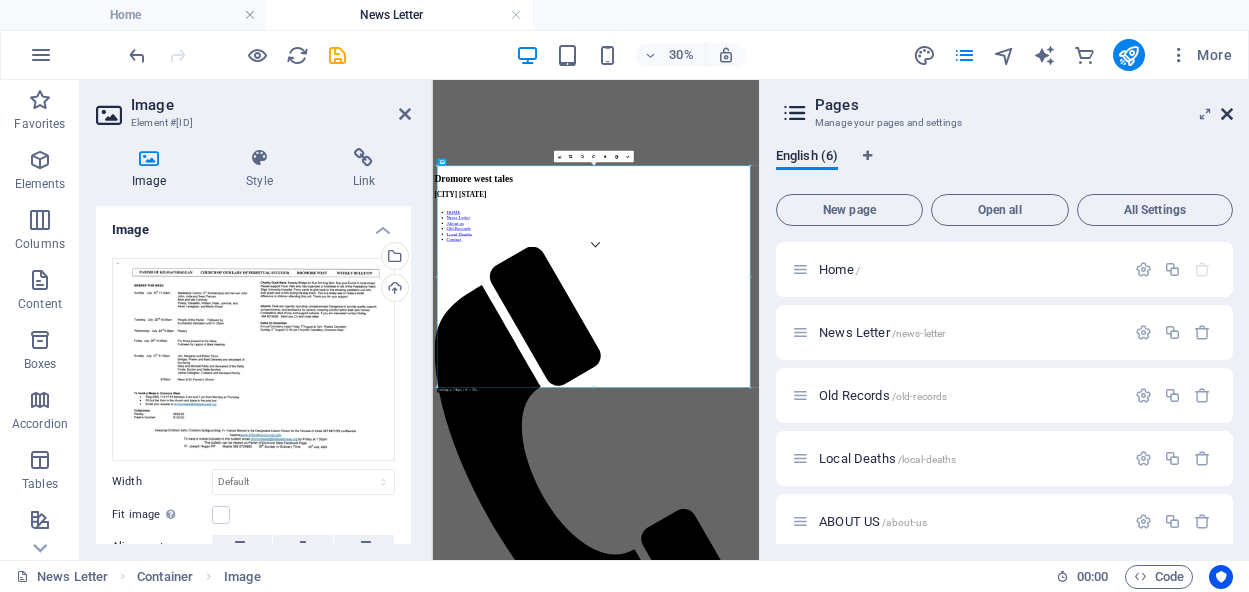 click at bounding box center [1227, 114] 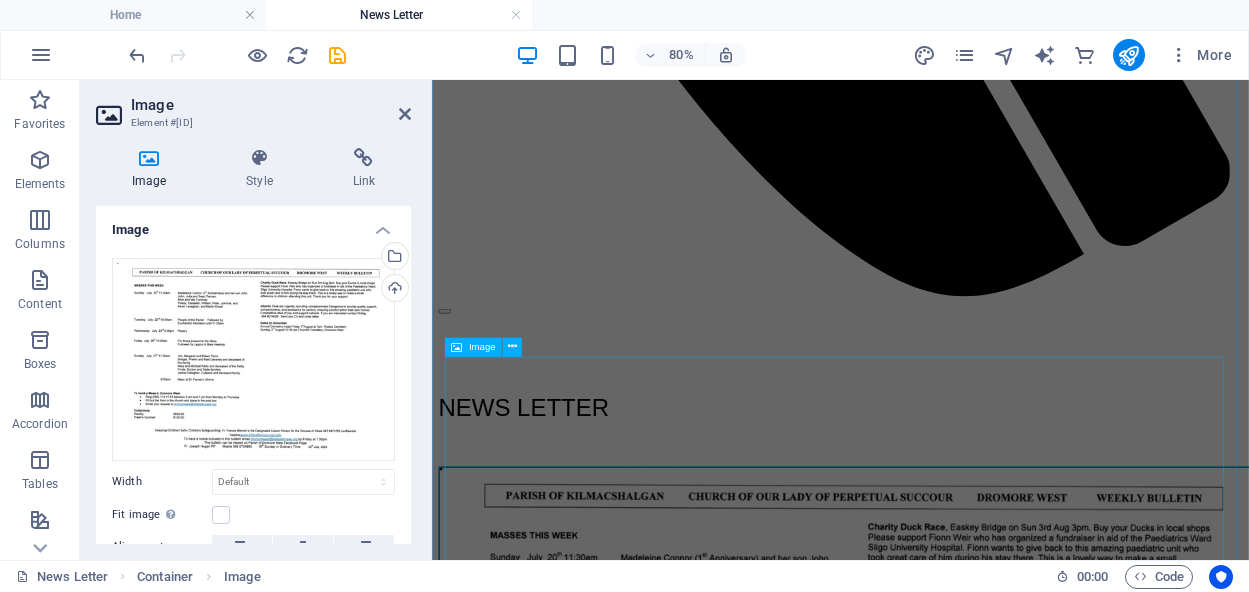 scroll, scrollTop: 1817, scrollLeft: 0, axis: vertical 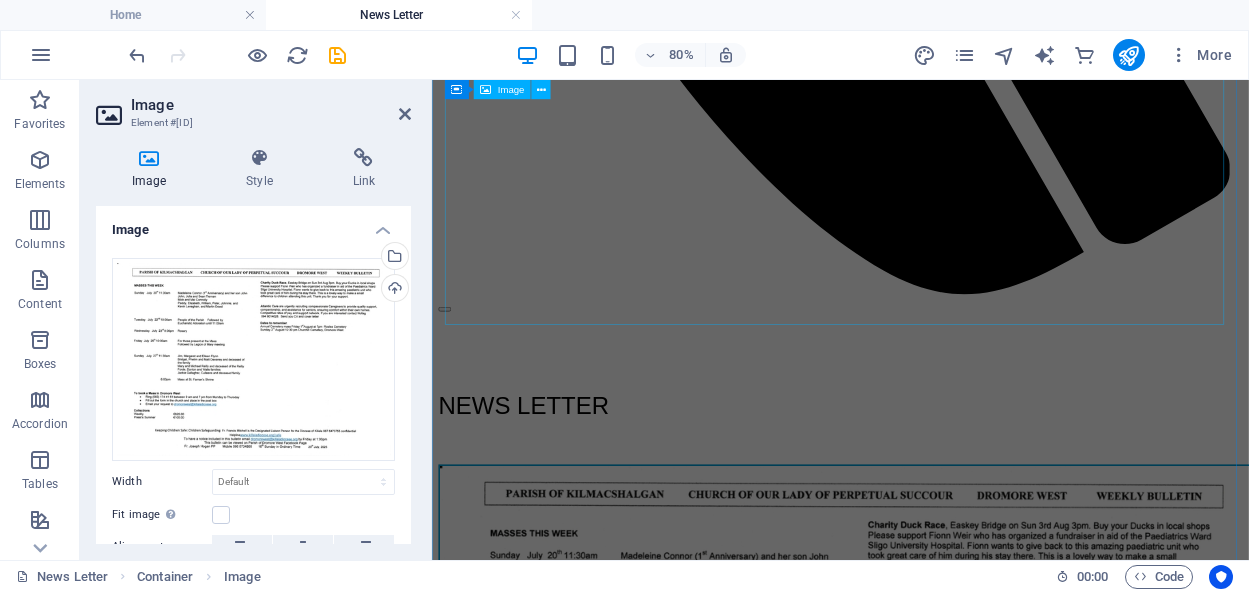 click at bounding box center [942, 1696] 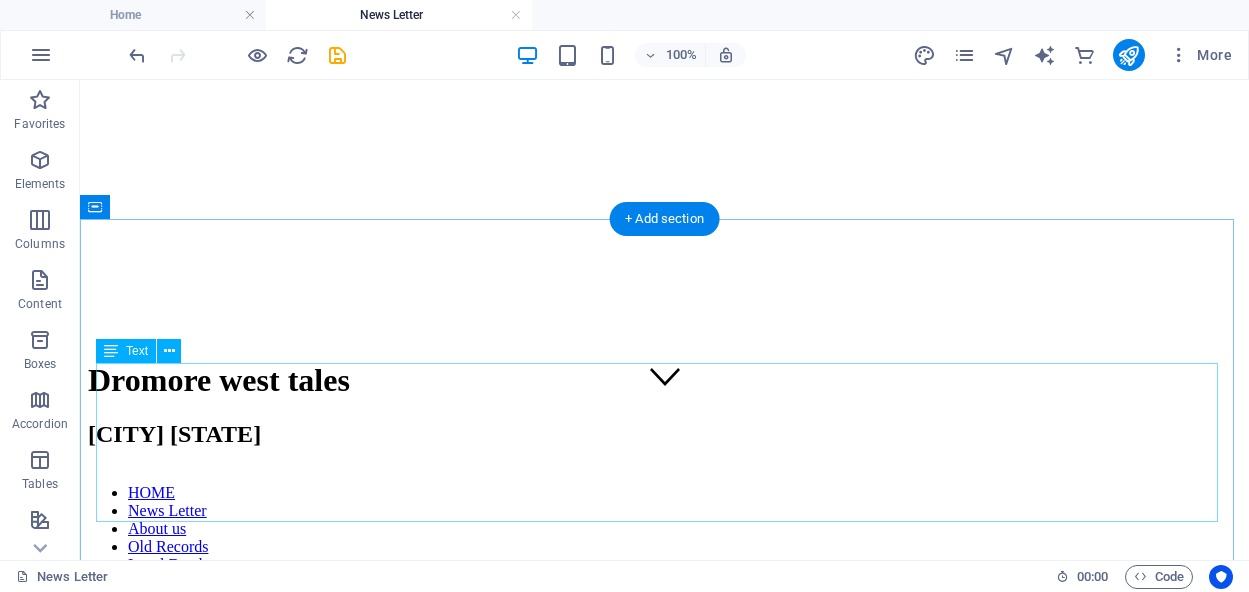 scroll, scrollTop: 249, scrollLeft: 0, axis: vertical 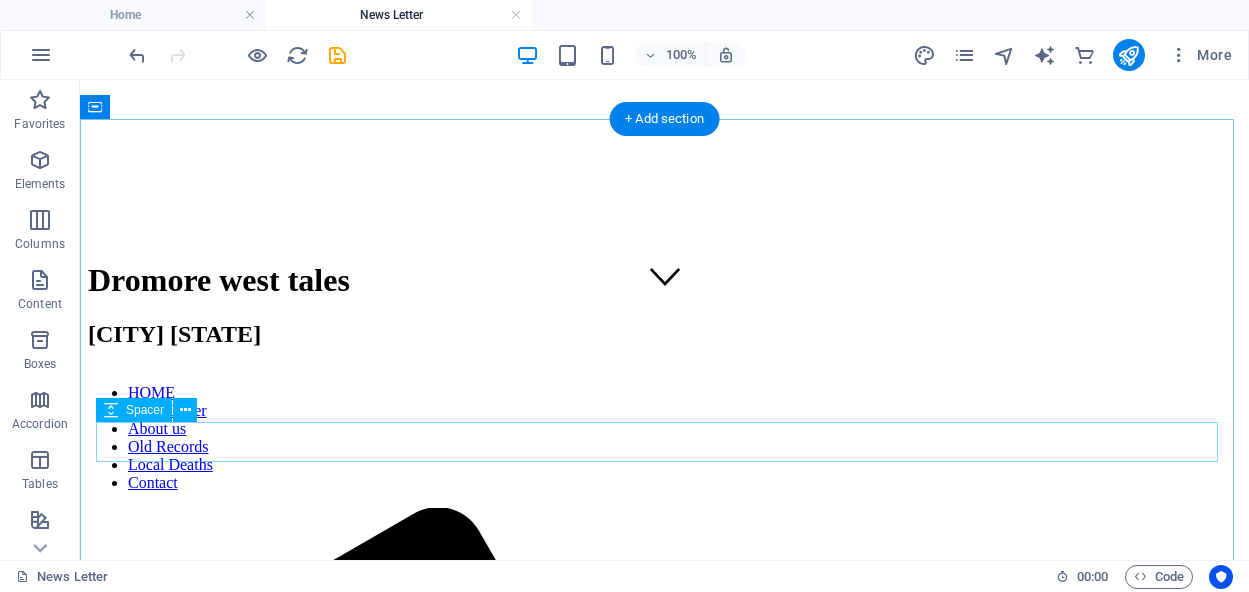 click at bounding box center [664, 2209] 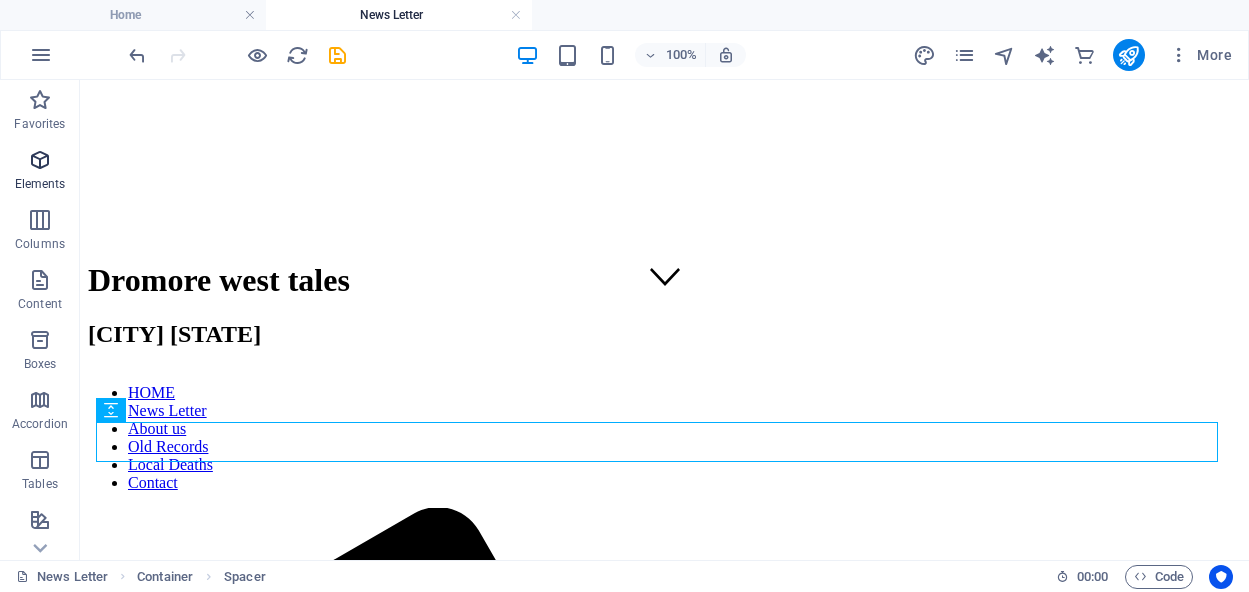 click at bounding box center [40, 160] 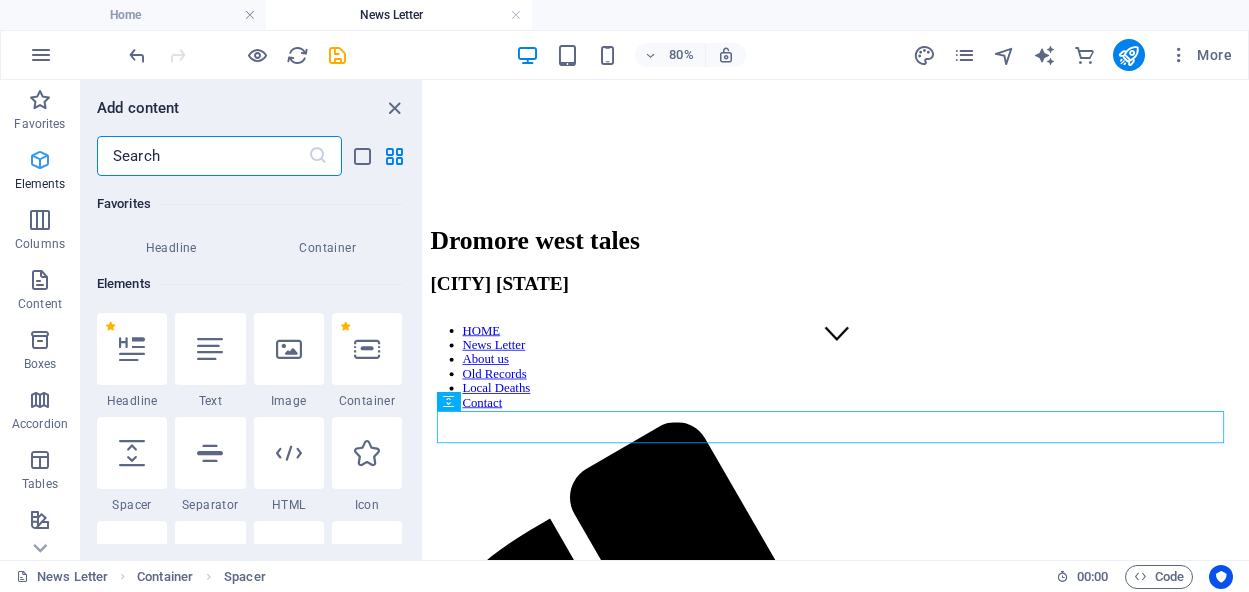 scroll, scrollTop: 213, scrollLeft: 0, axis: vertical 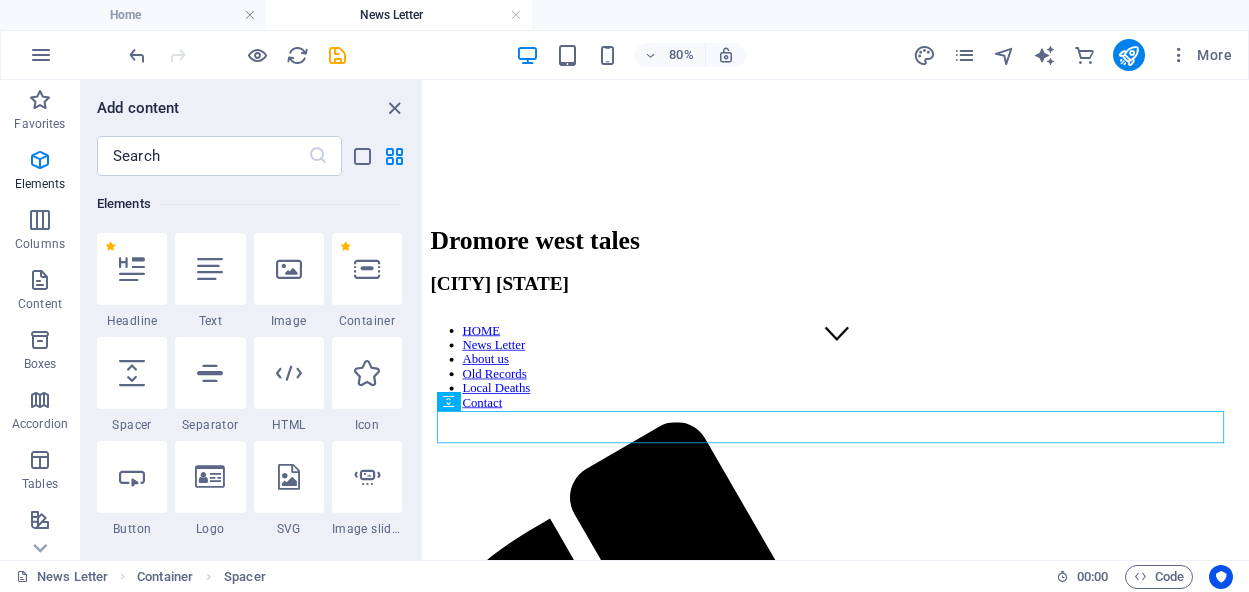 click at bounding box center (289, 269) 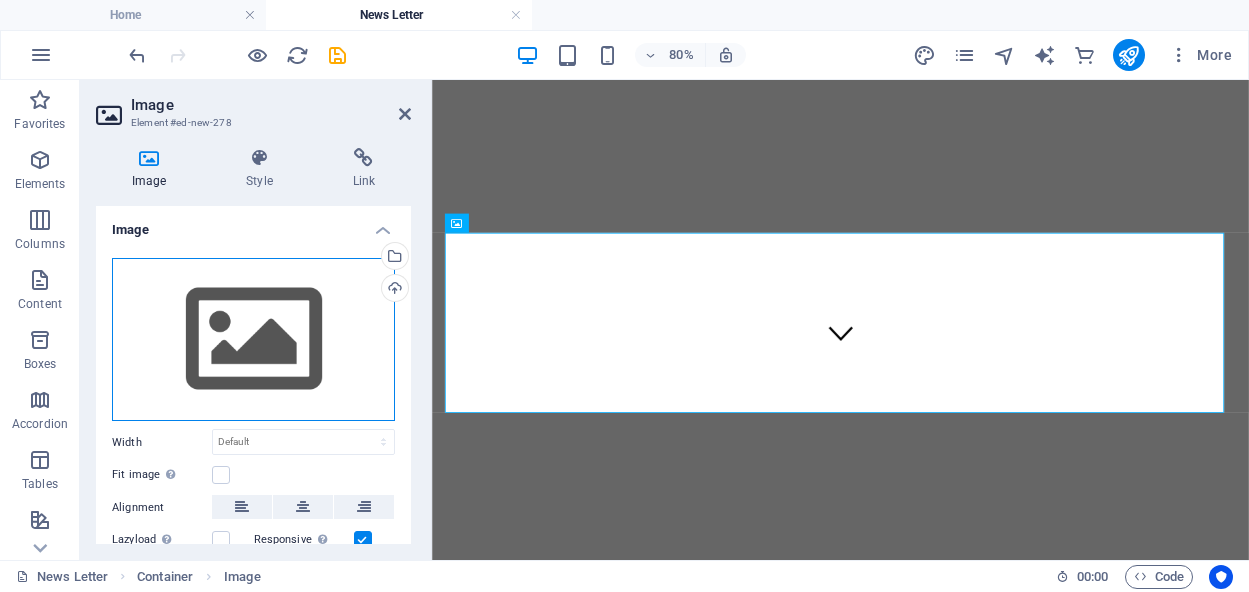 click on "Drag files here, click to choose files or select files from Files or our free stock photos & videos" at bounding box center (253, 340) 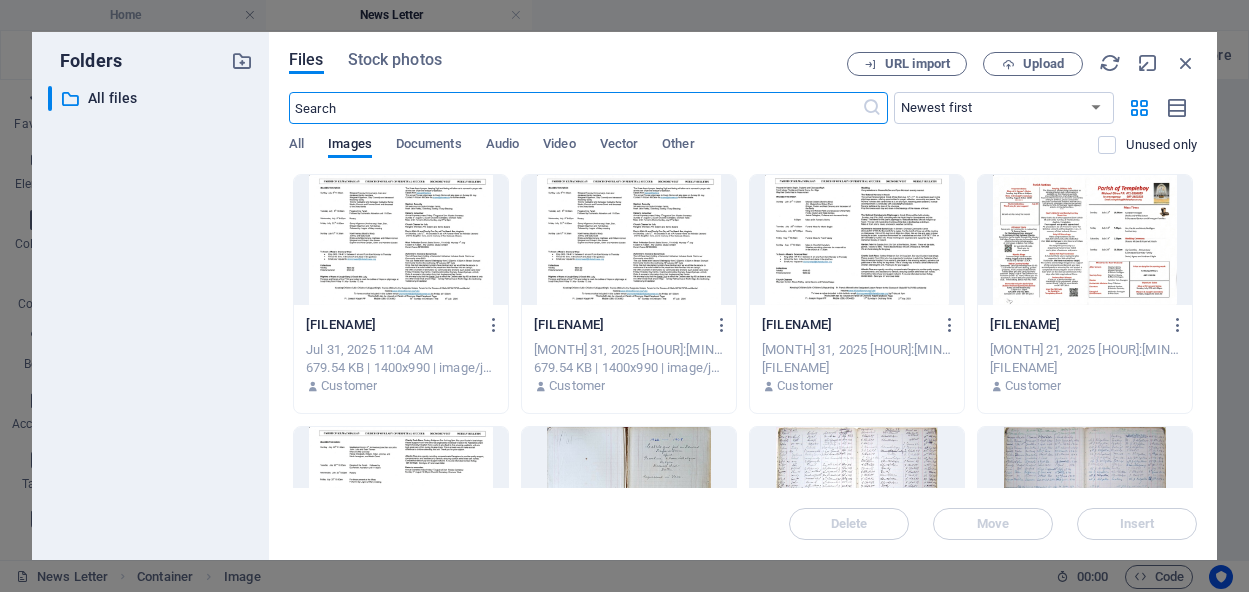 click at bounding box center [857, 240] 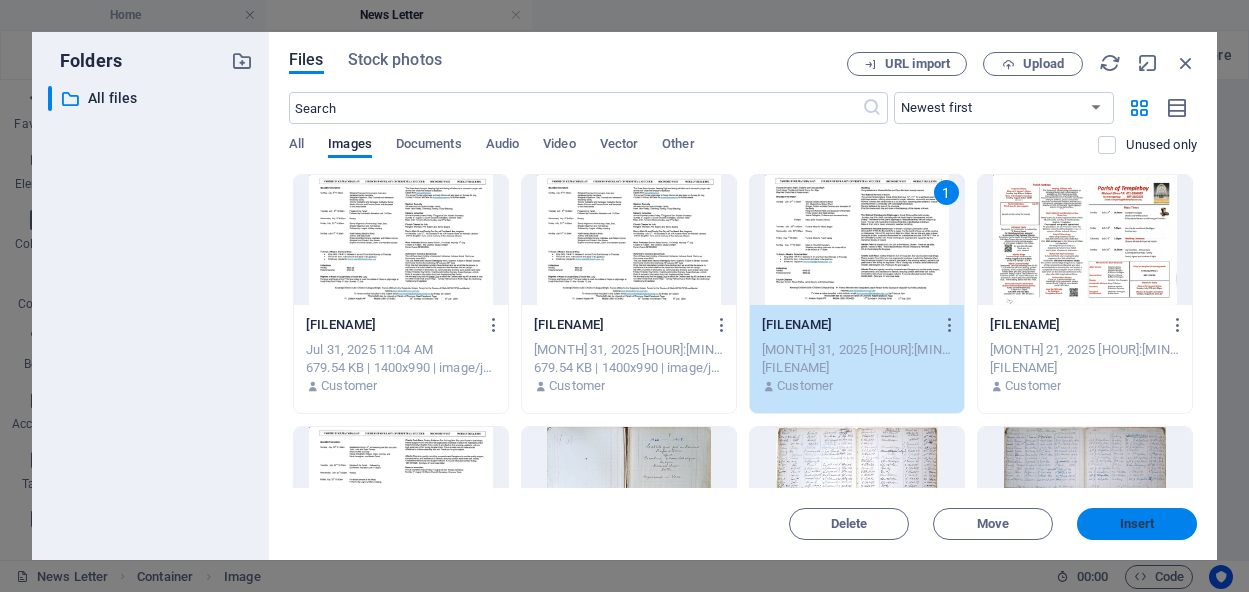drag, startPoint x: 1135, startPoint y: 522, endPoint x: 876, endPoint y: 543, distance: 259.84995 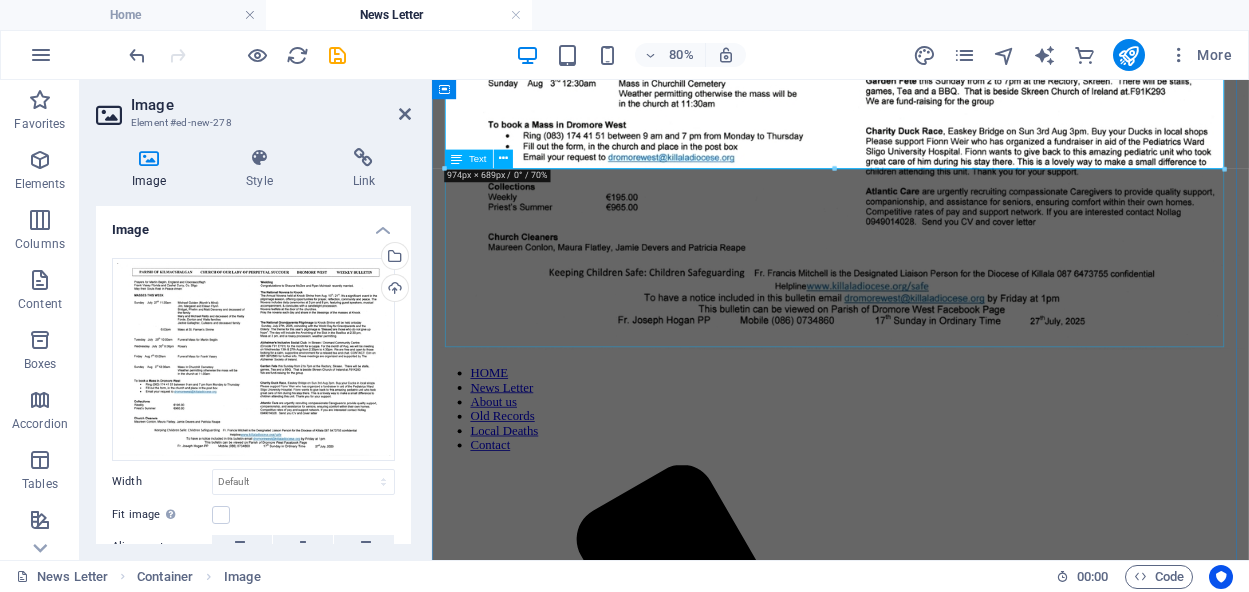 scroll, scrollTop: 1049, scrollLeft: 0, axis: vertical 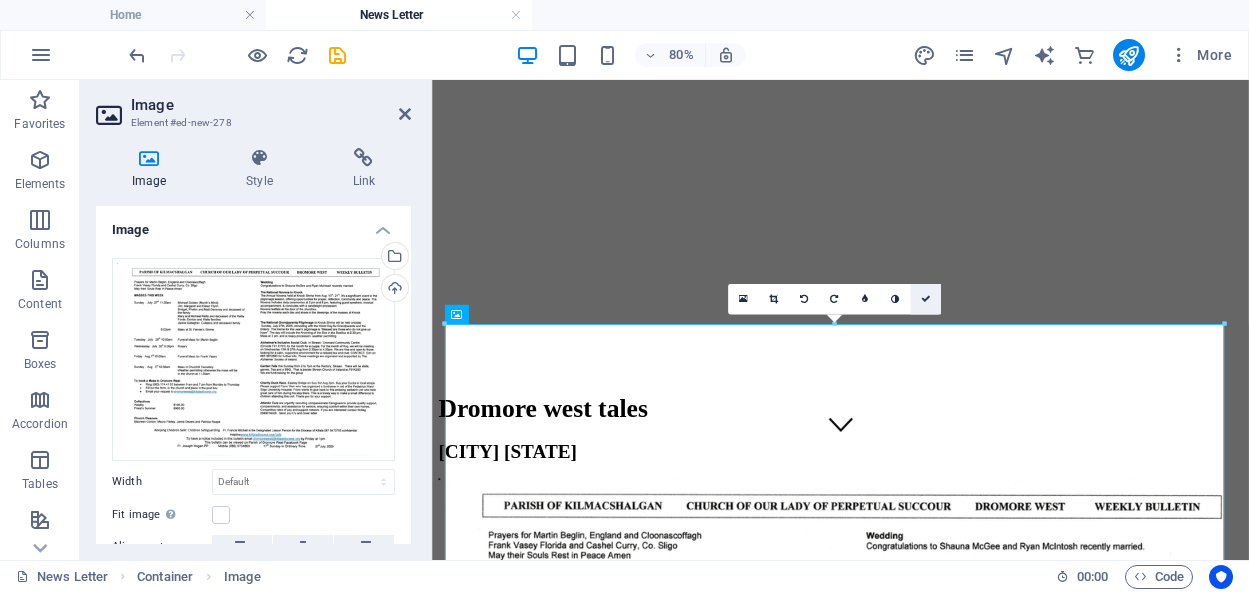 click at bounding box center [926, 299] 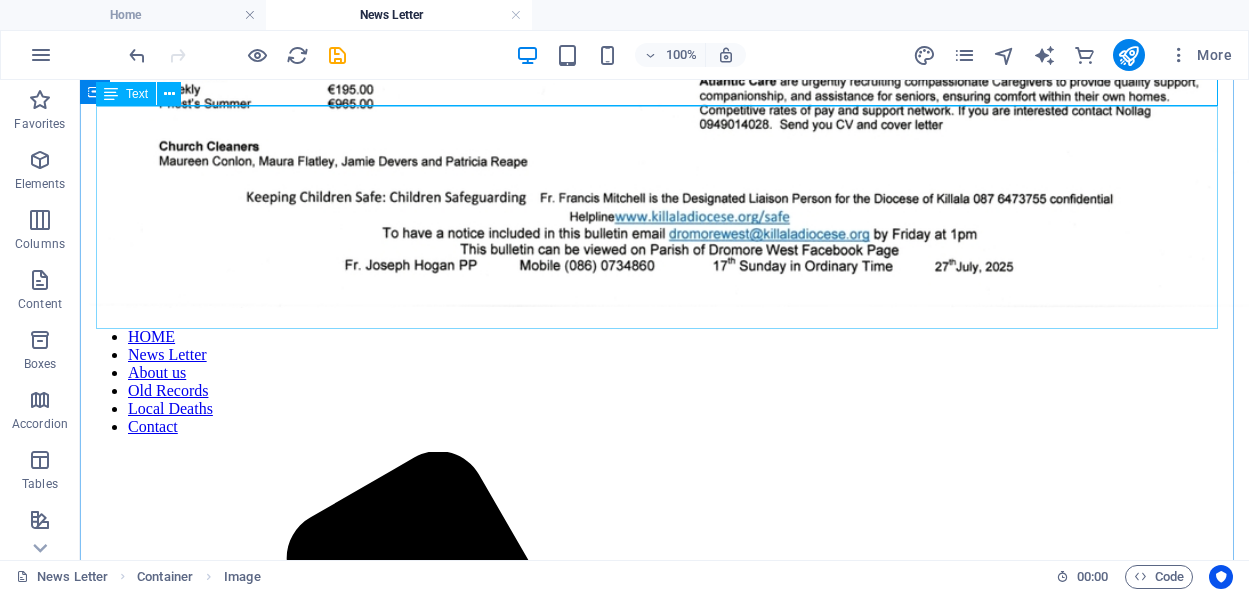 scroll, scrollTop: 1035, scrollLeft: 0, axis: vertical 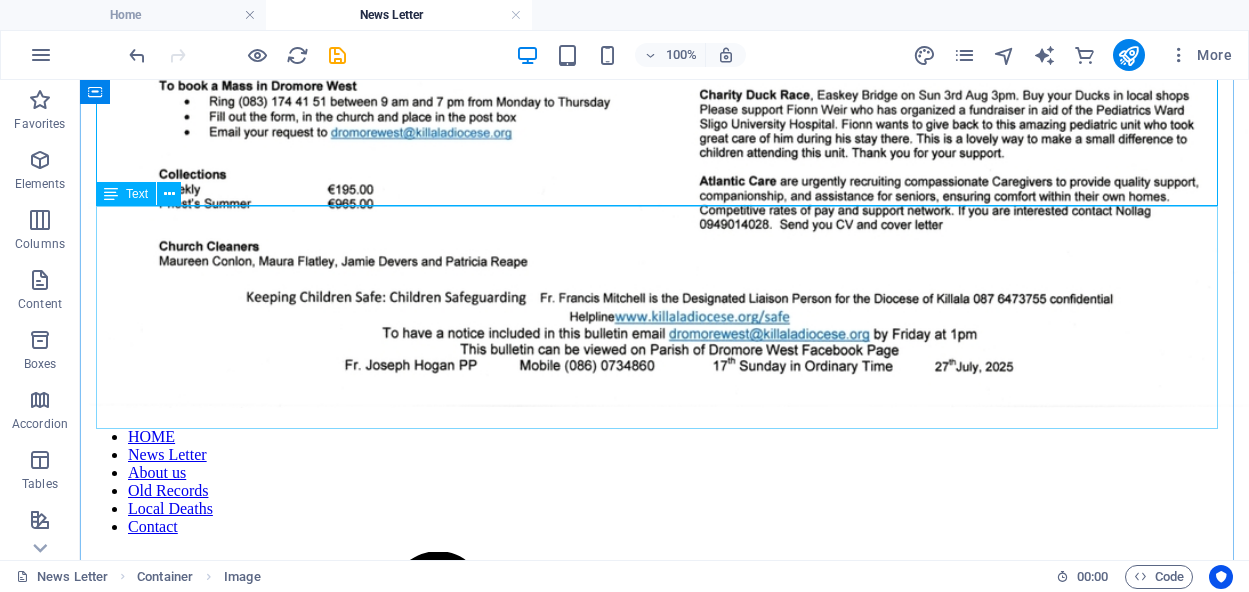 click on "NEWS LETTER" at bounding box center [664, 2159] 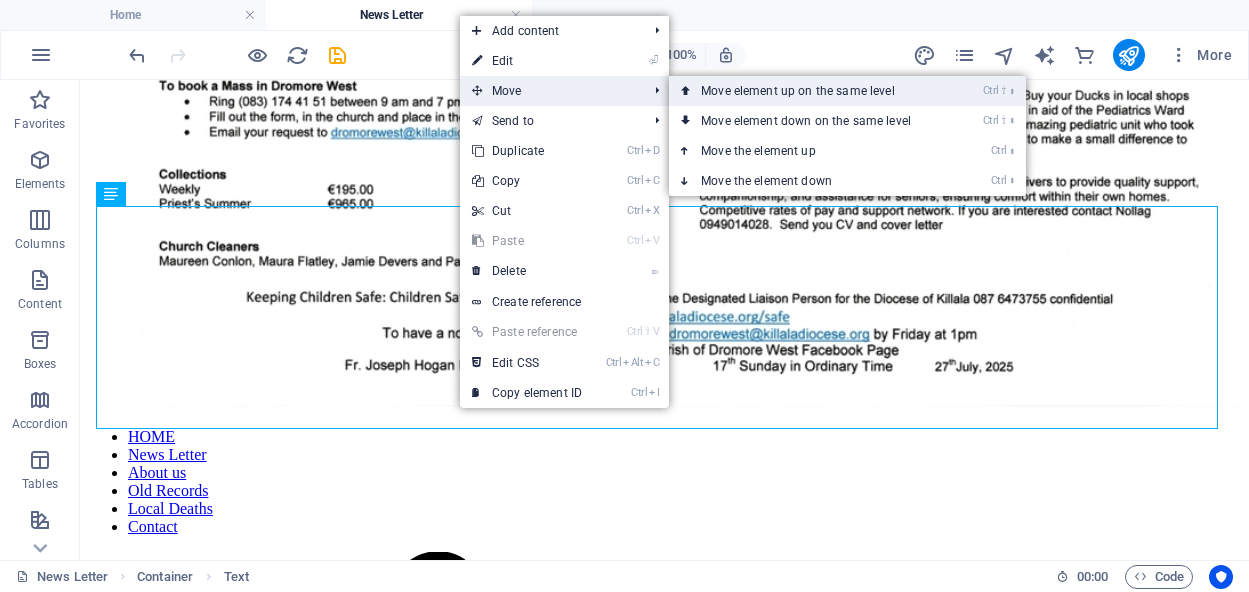 click on "Ctrl ⇧ ⬆  Move element up on the same level" at bounding box center [810, 91] 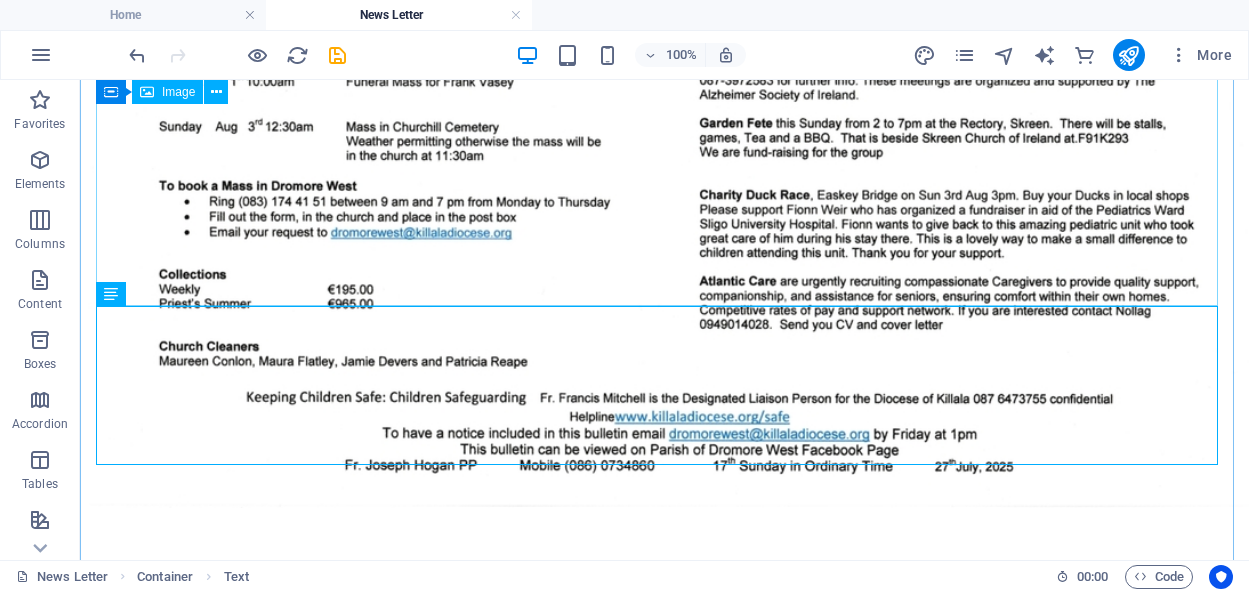 scroll, scrollTop: 1035, scrollLeft: 0, axis: vertical 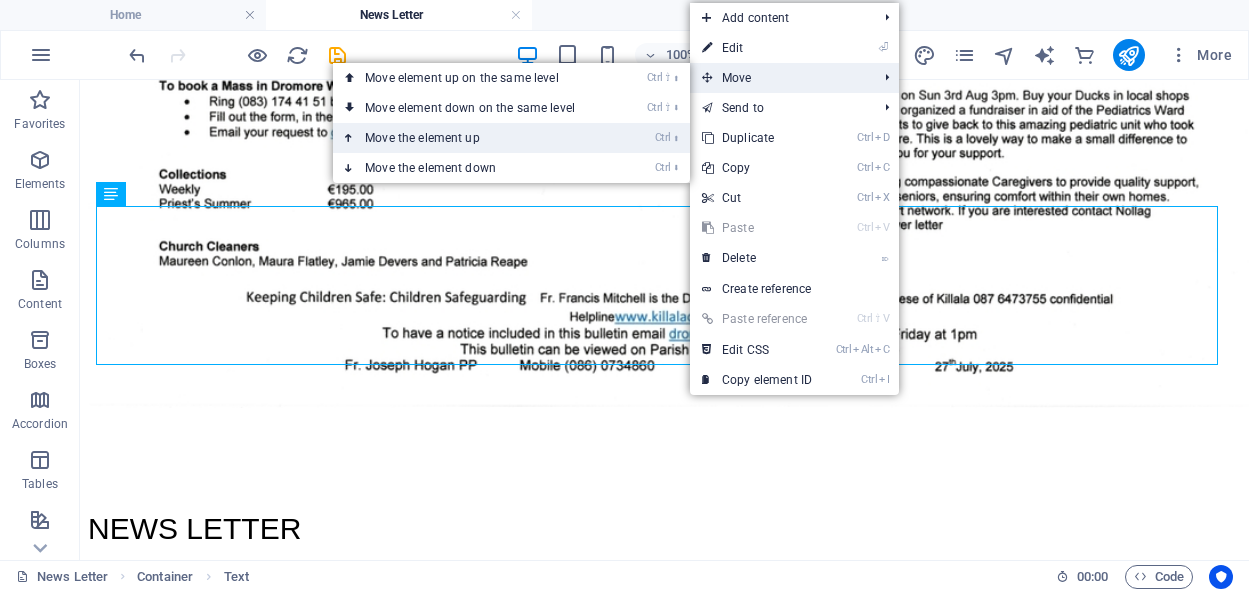 click on "Ctrl ⬆  Move the element up" at bounding box center [474, 138] 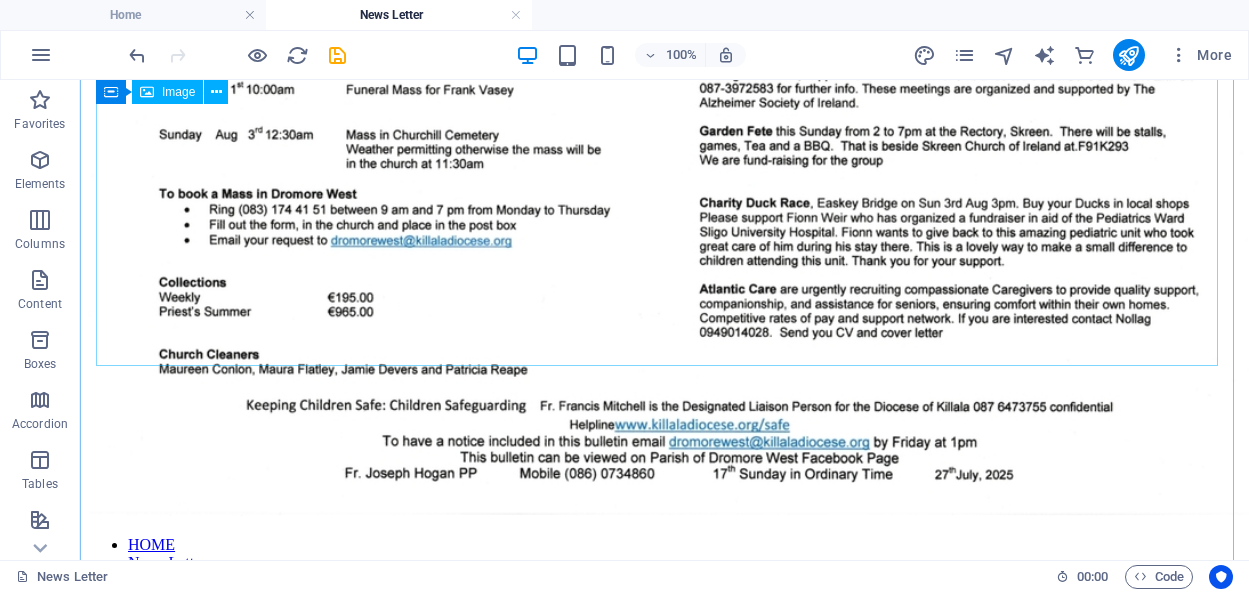 scroll, scrollTop: 1108, scrollLeft: 0, axis: vertical 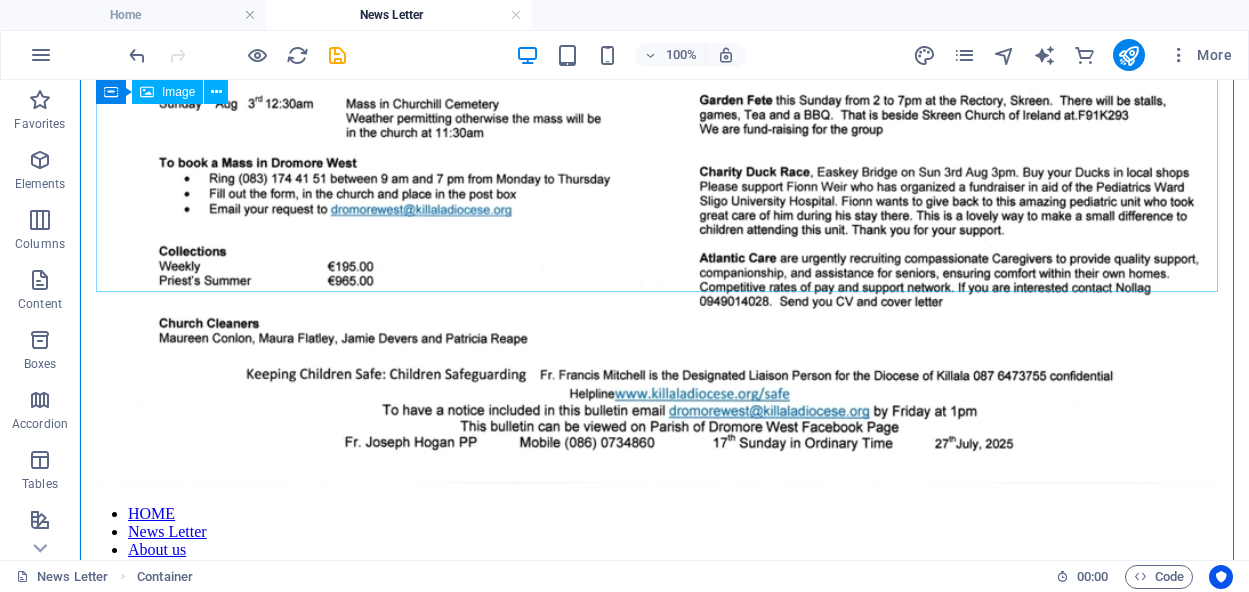 click at bounding box center [664, 74] 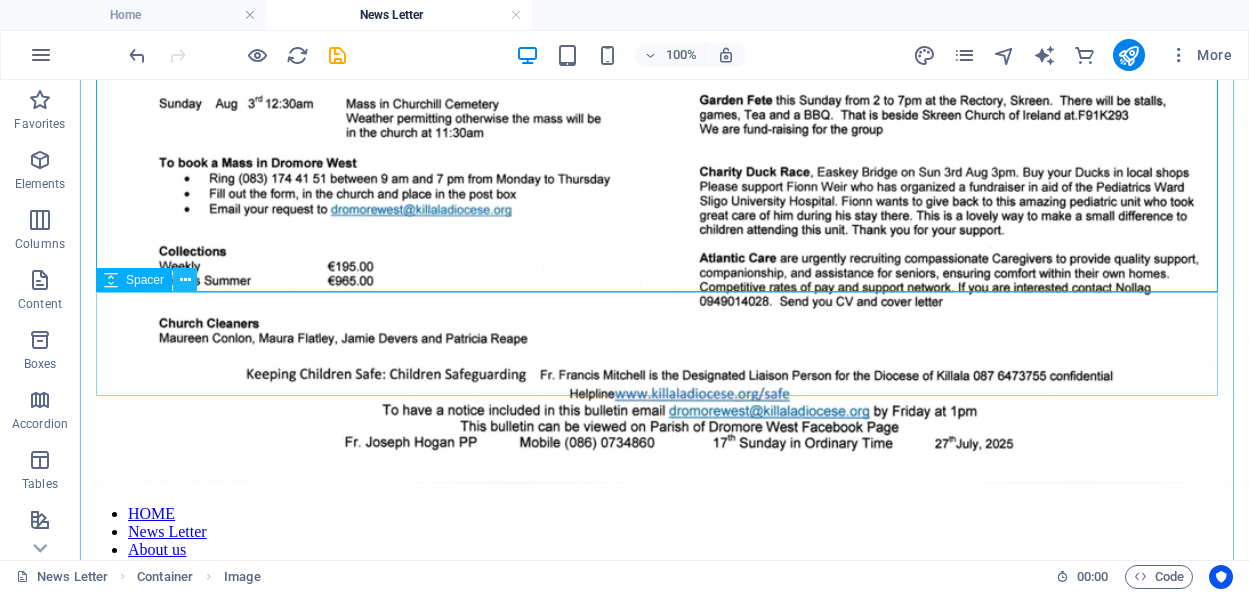 click at bounding box center [185, 280] 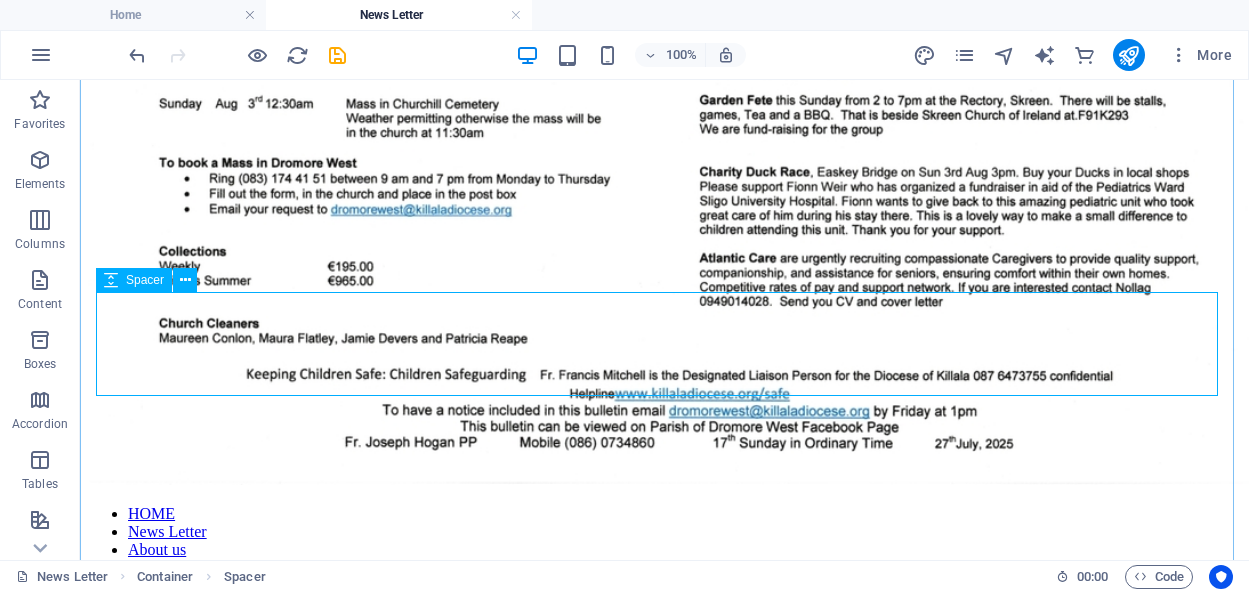 click at bounding box center (664, 2181) 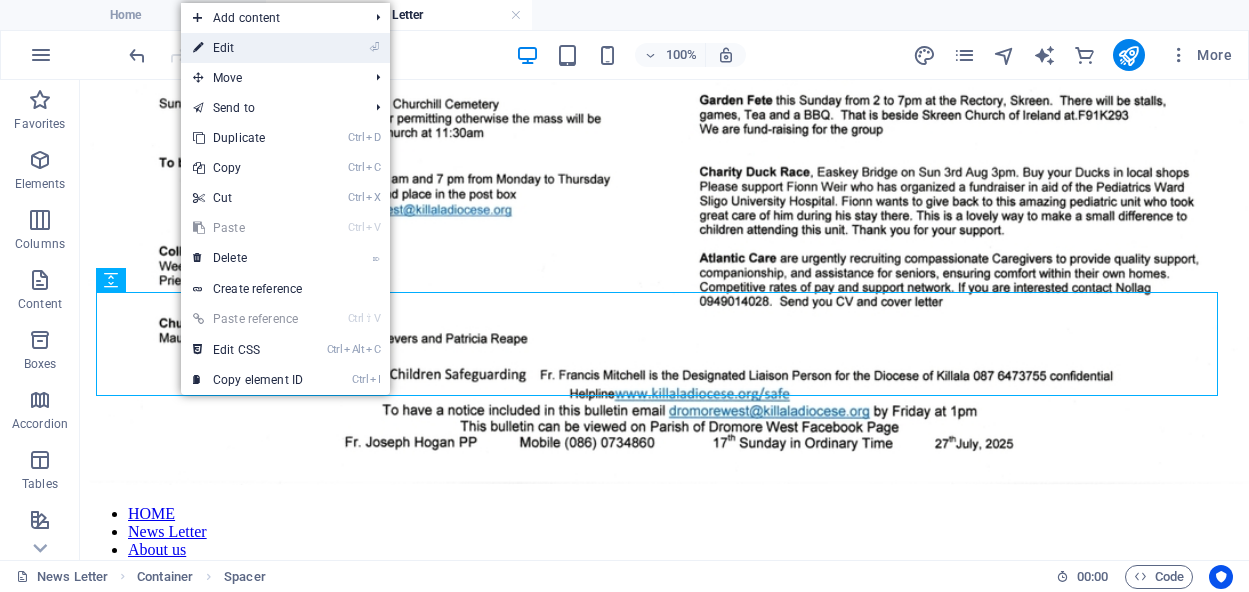 click on "⏎  Edit" at bounding box center [248, 48] 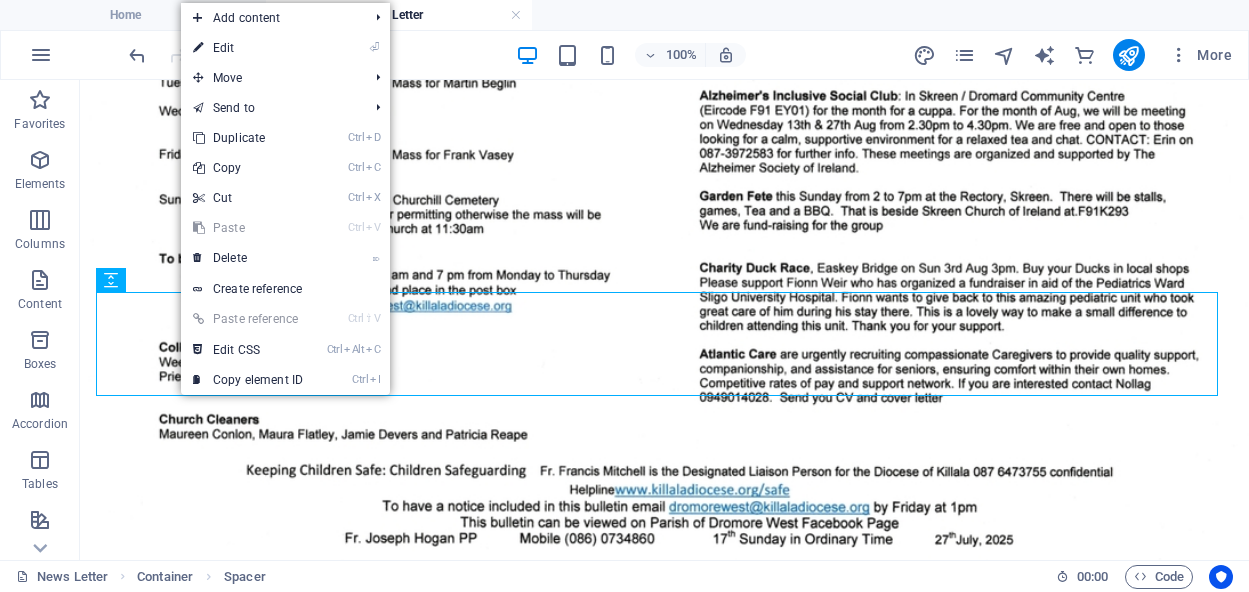 scroll, scrollTop: 1180, scrollLeft: 0, axis: vertical 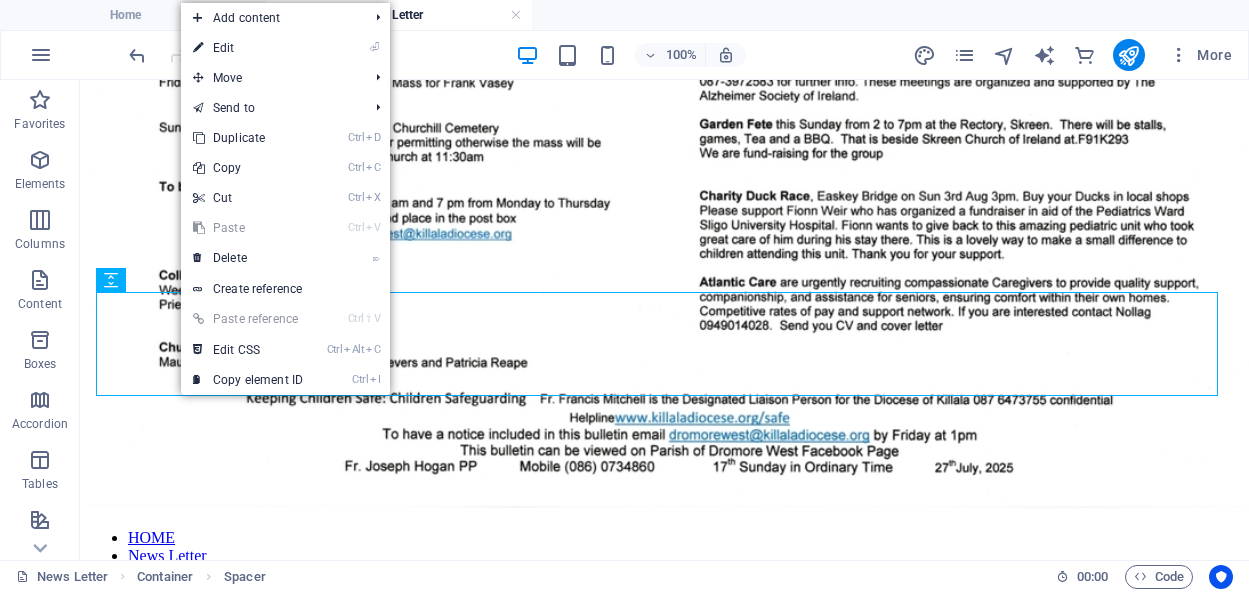 select on "px" 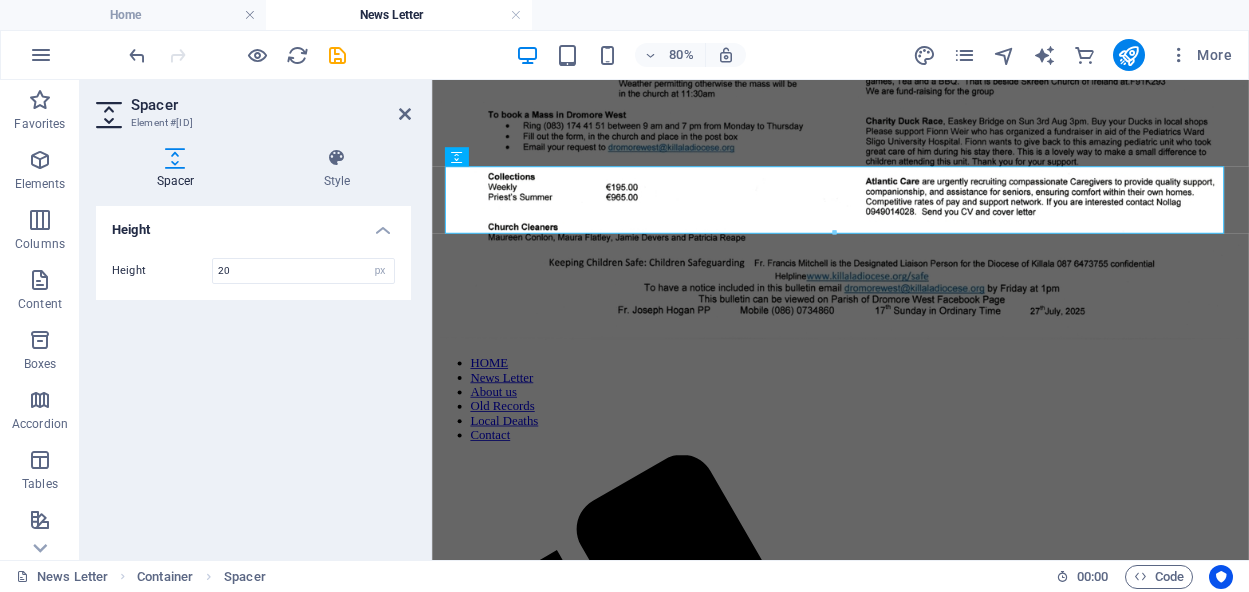 type on "2" 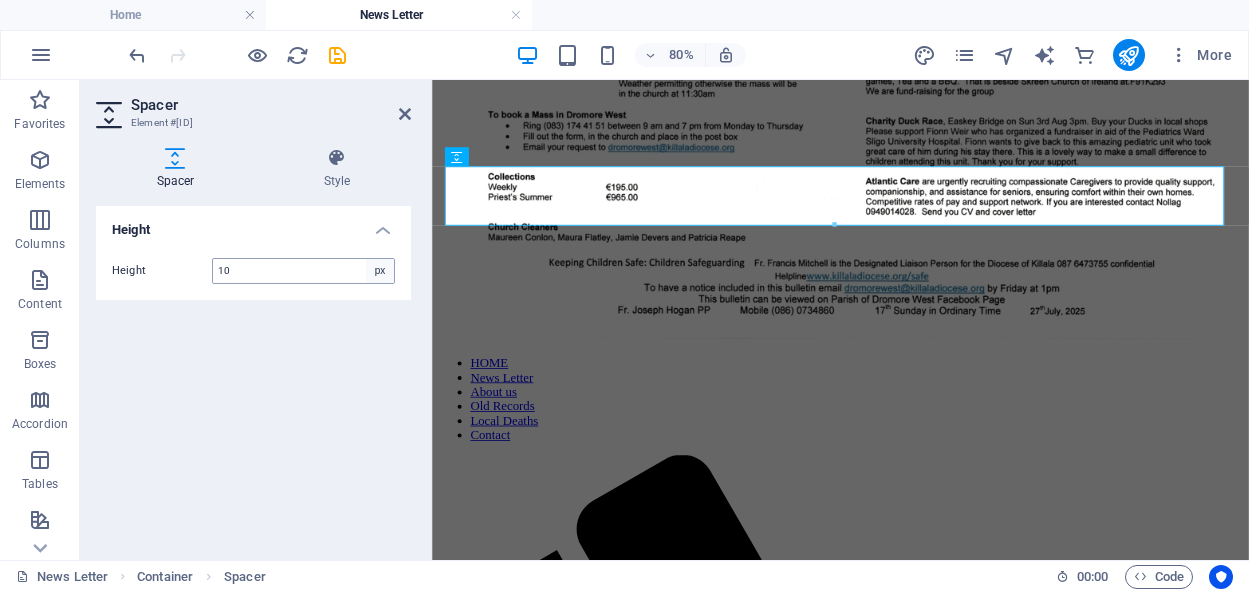 type on "10" 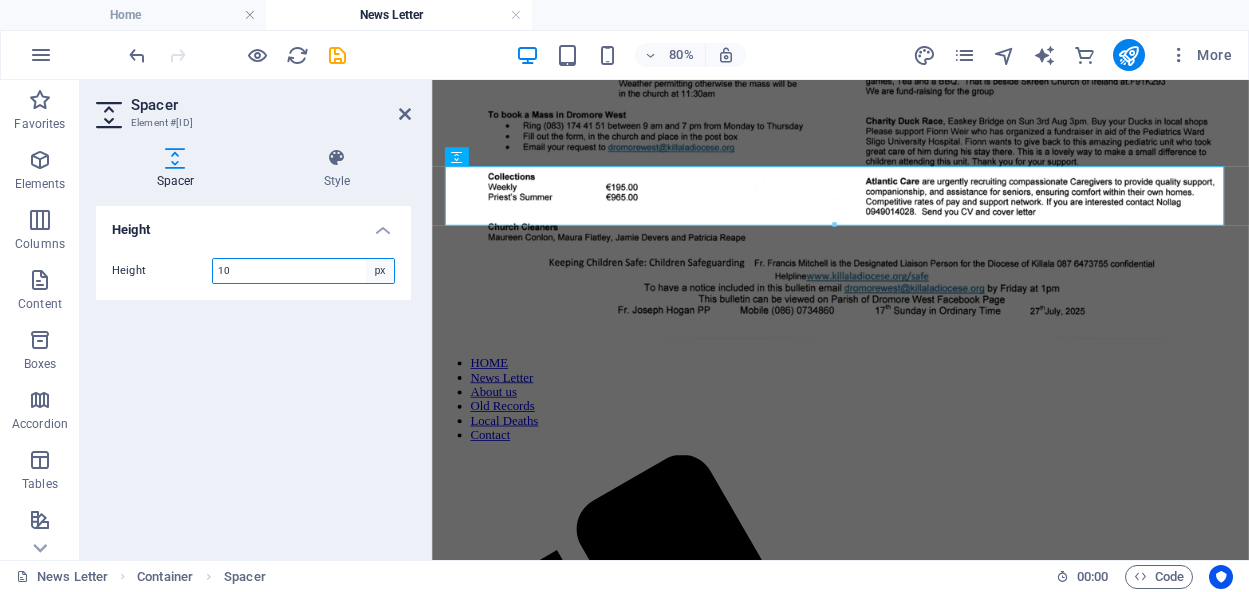 click on "px rem vh vw" at bounding box center [380, 271] 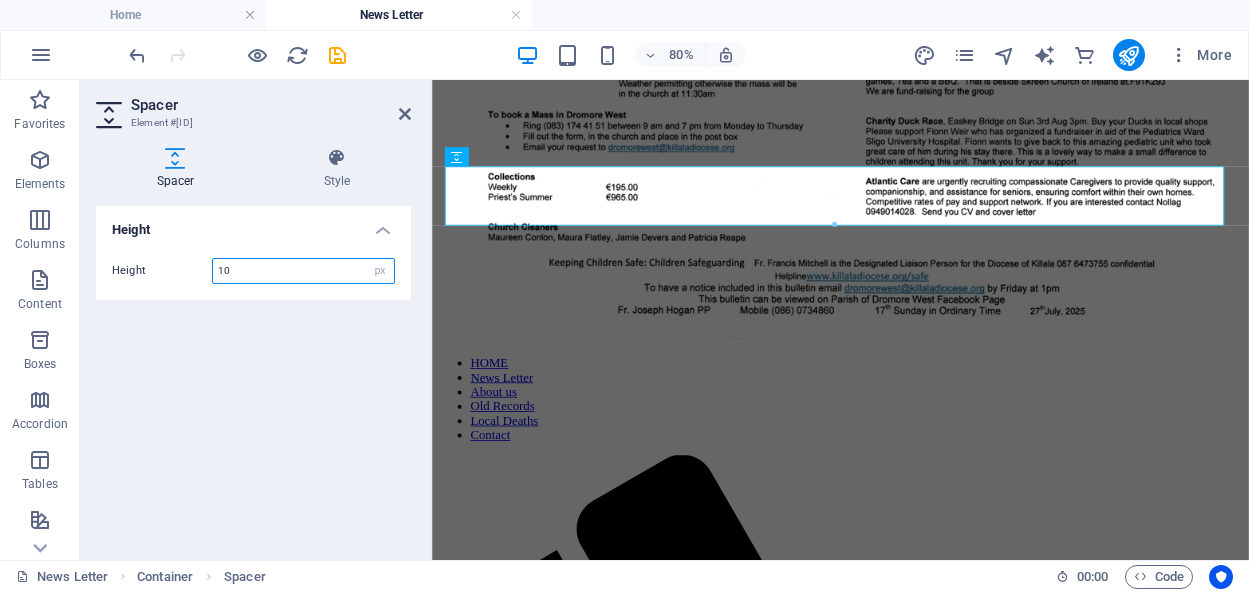 select on "rem" 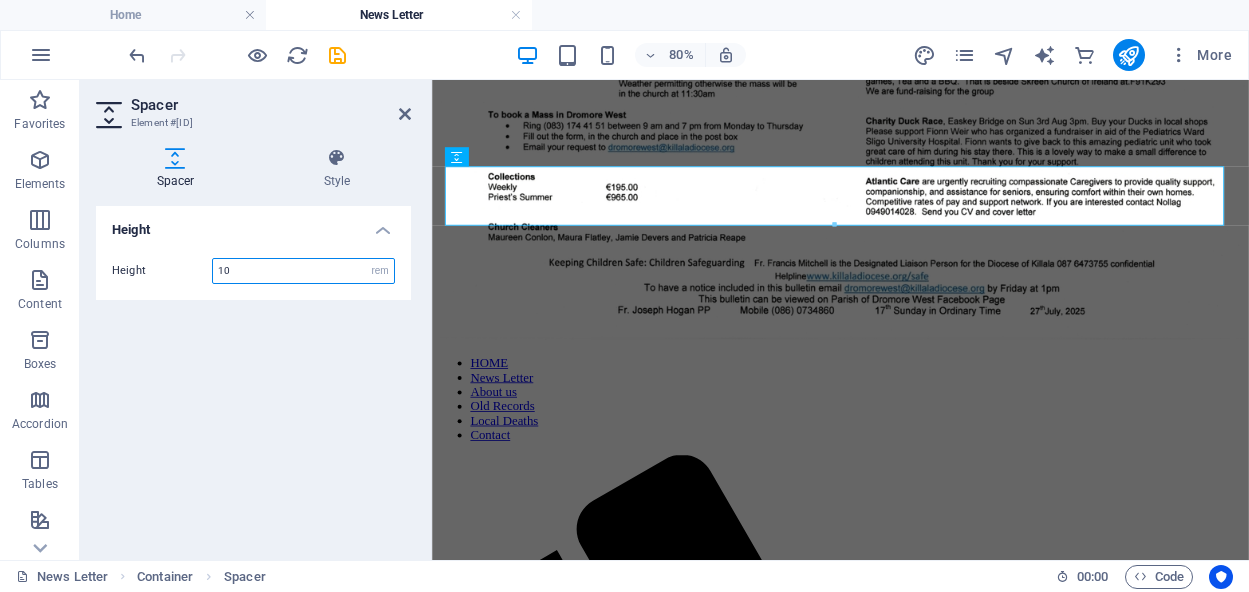 click on "px rem vh vw" at bounding box center (380, 271) 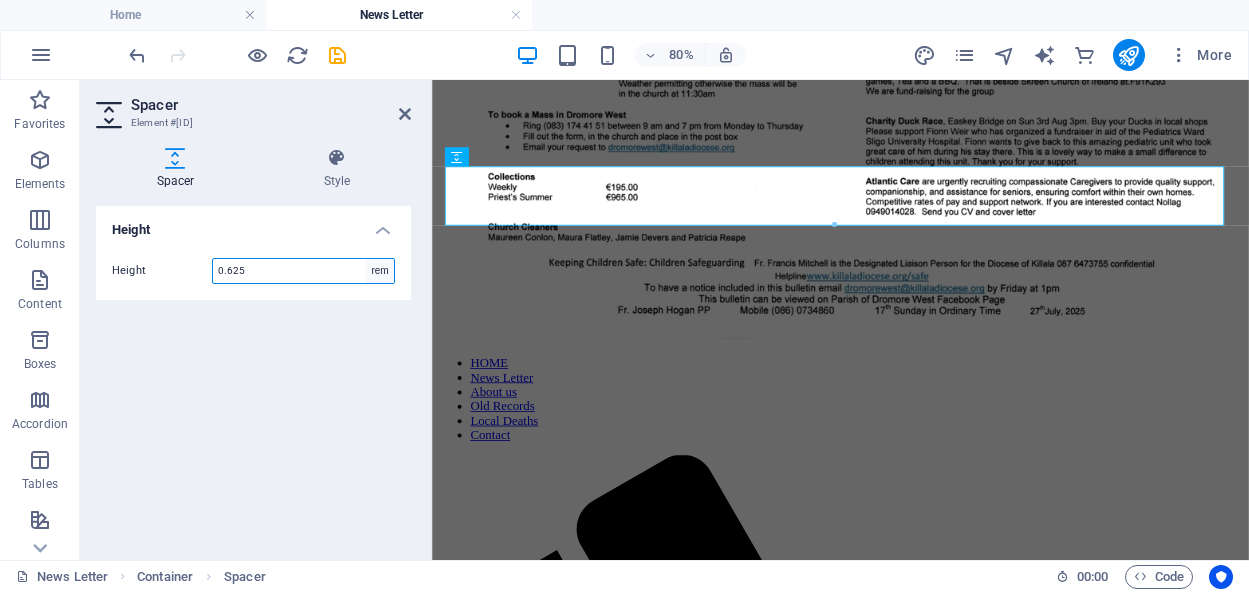 click on "px rem vh vw" at bounding box center [380, 271] 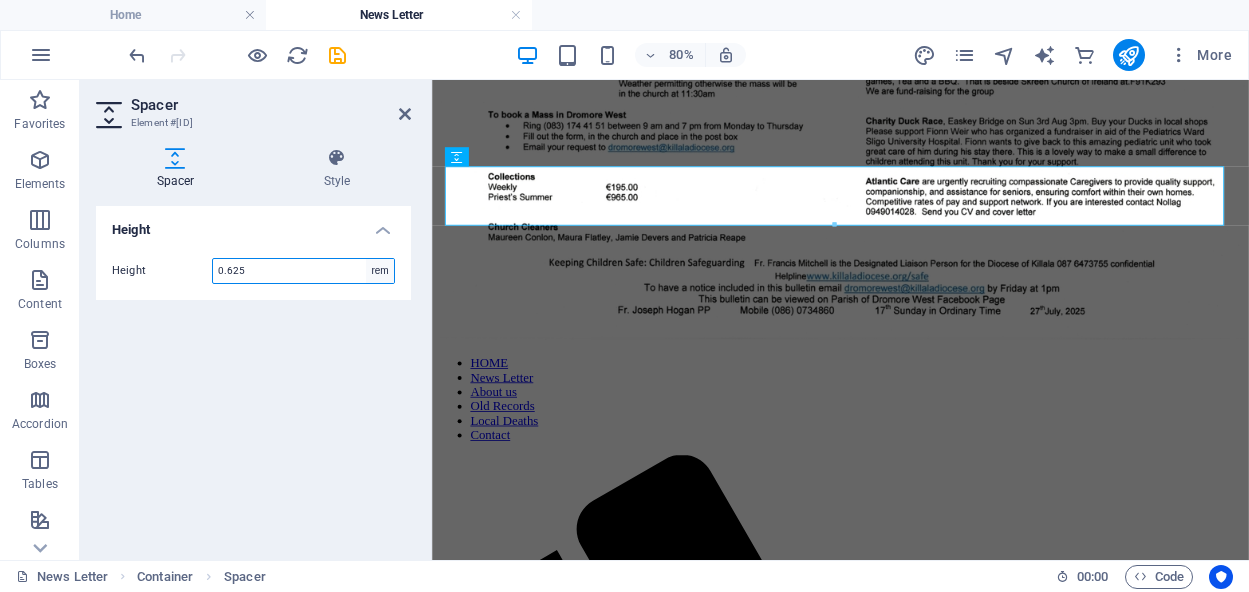 select on "vh" 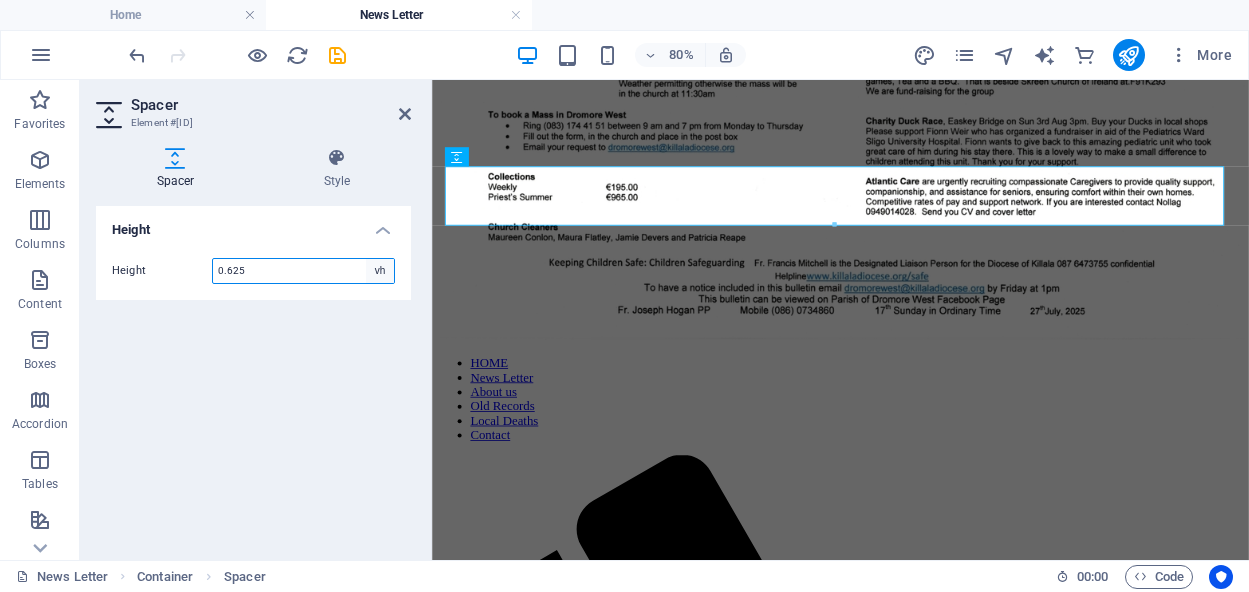 click on "px rem vh vw" at bounding box center (380, 271) 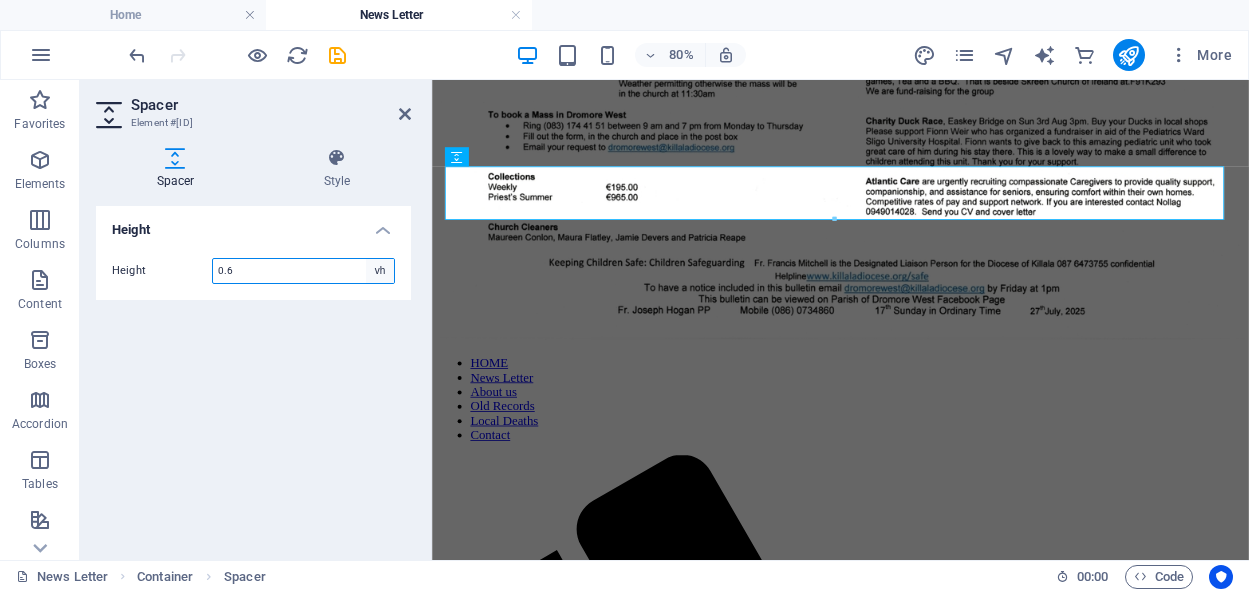 click on "px rem vh vw" at bounding box center (380, 271) 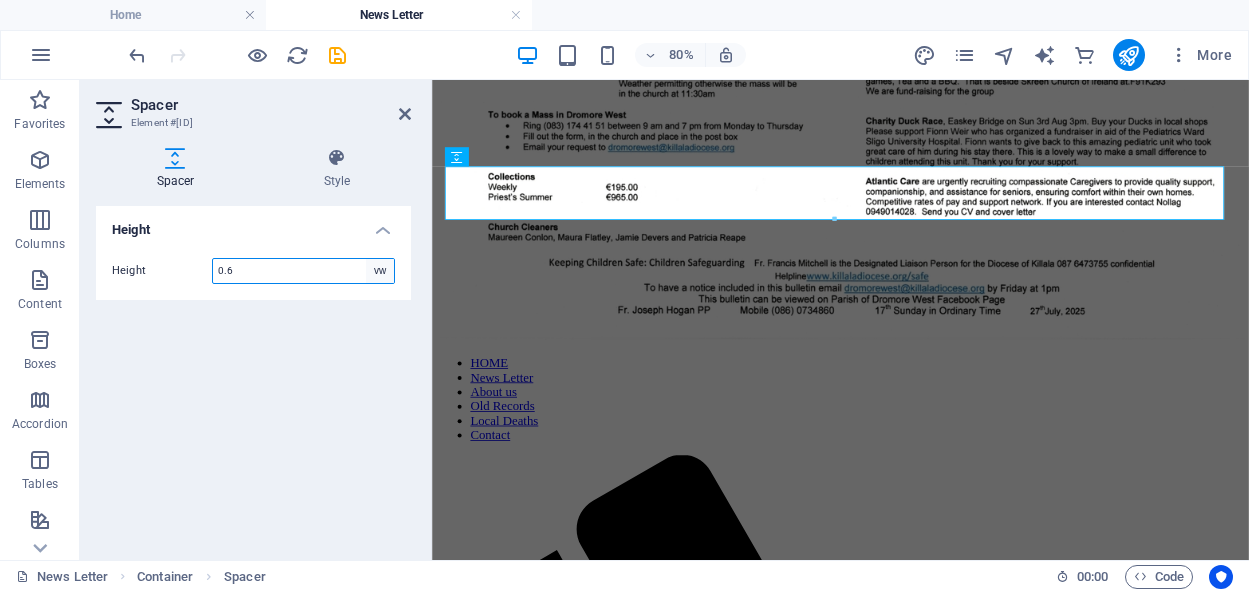 click on "px rem vh vw" at bounding box center (380, 271) 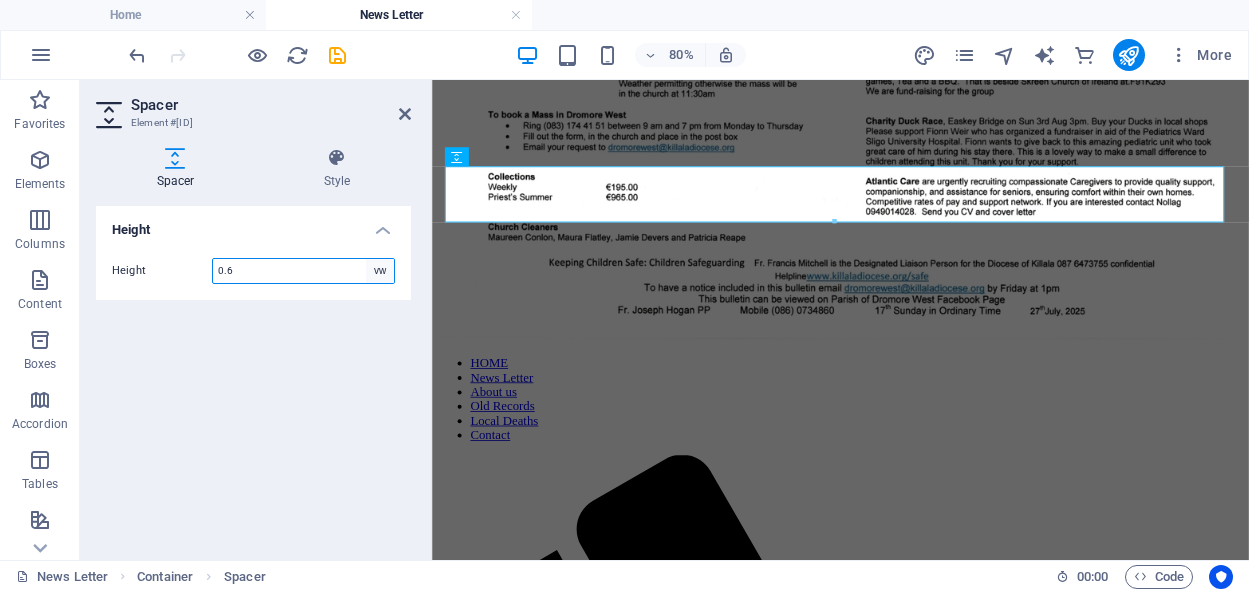 click on "px rem vh vw" at bounding box center (380, 271) 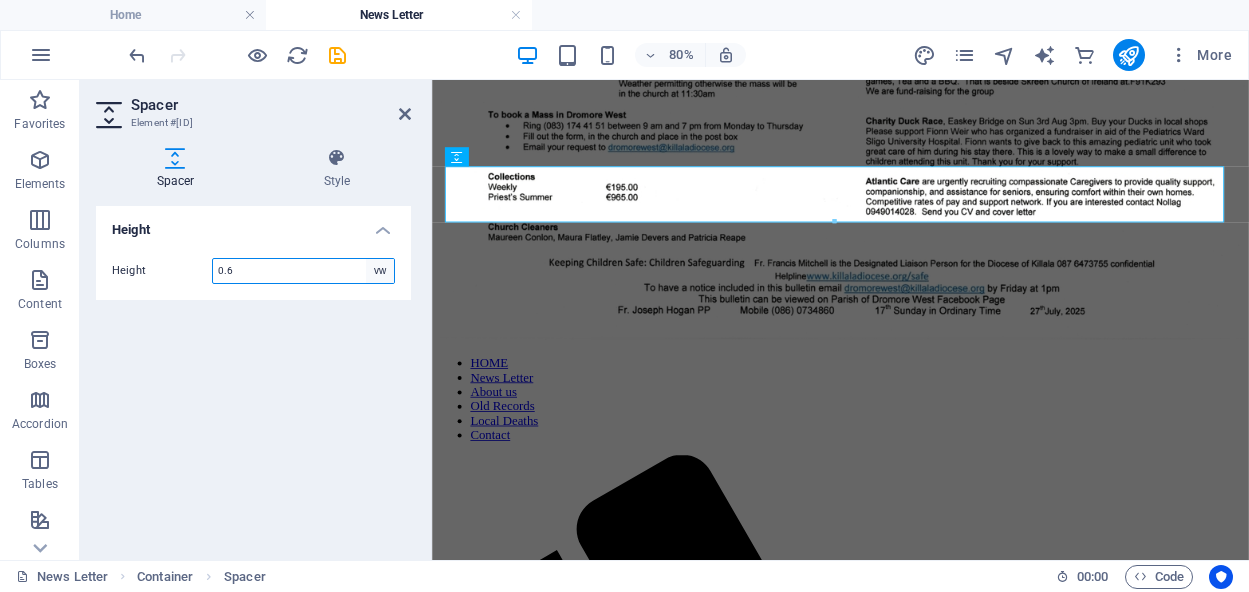 select on "px" 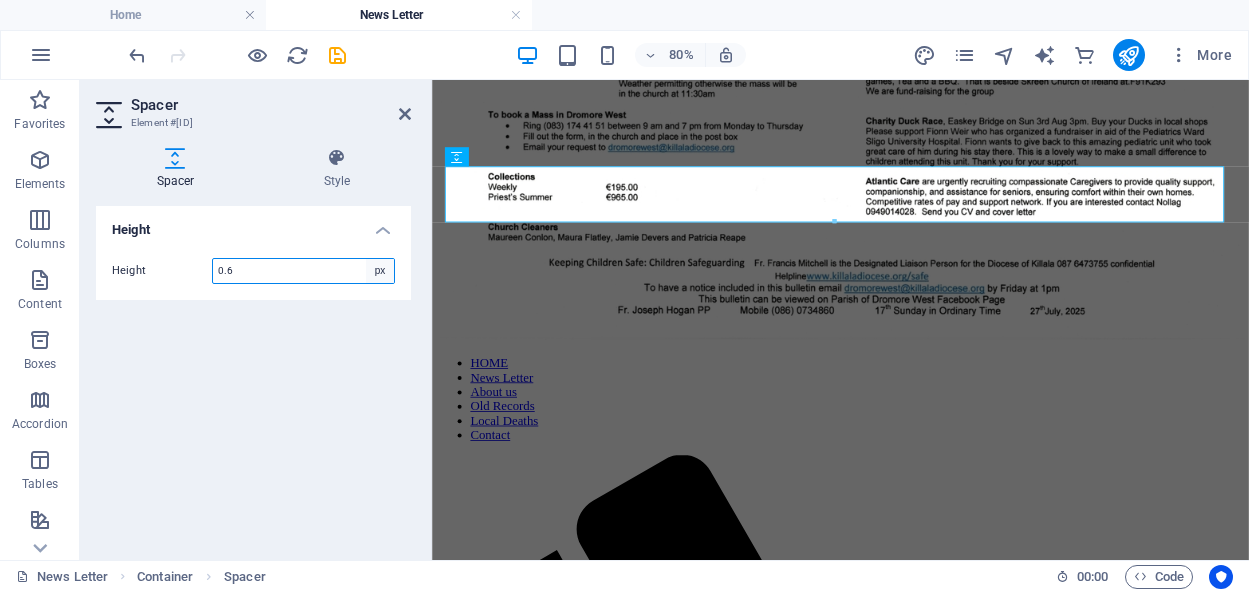 click on "px rem vh vw" at bounding box center (380, 271) 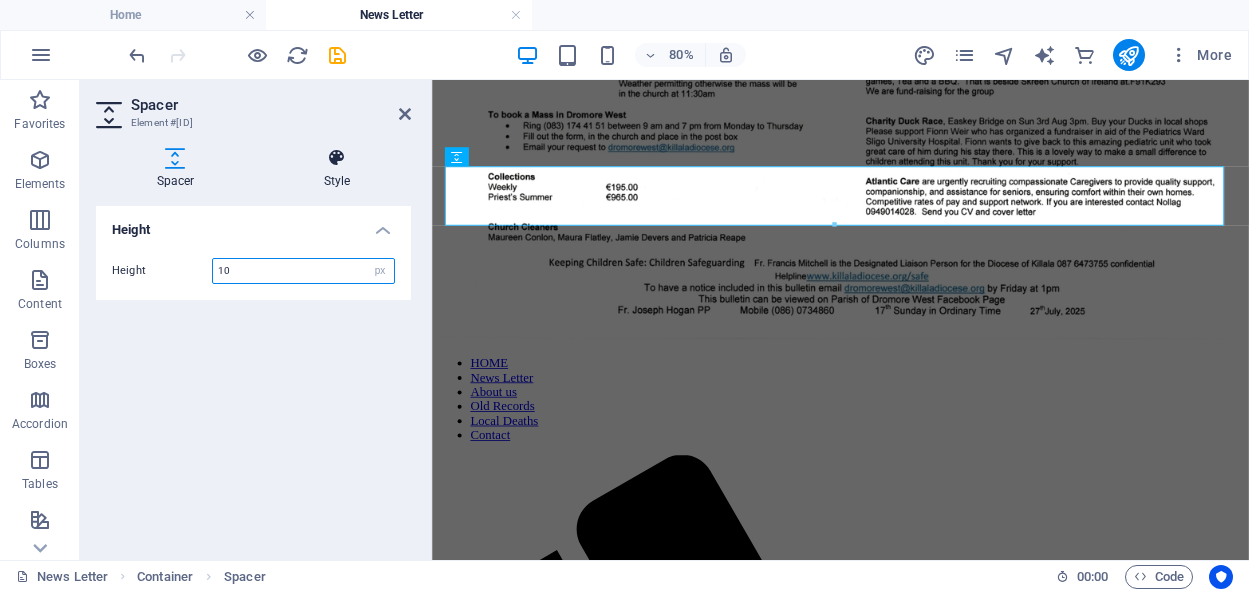 type on "10" 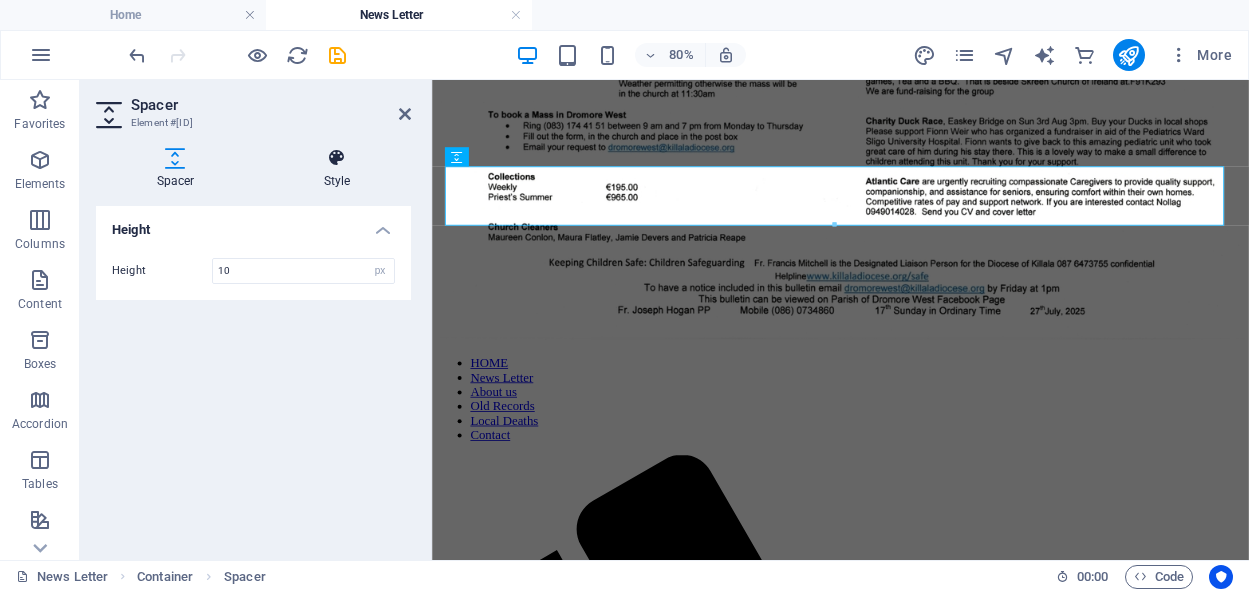 click at bounding box center (337, 158) 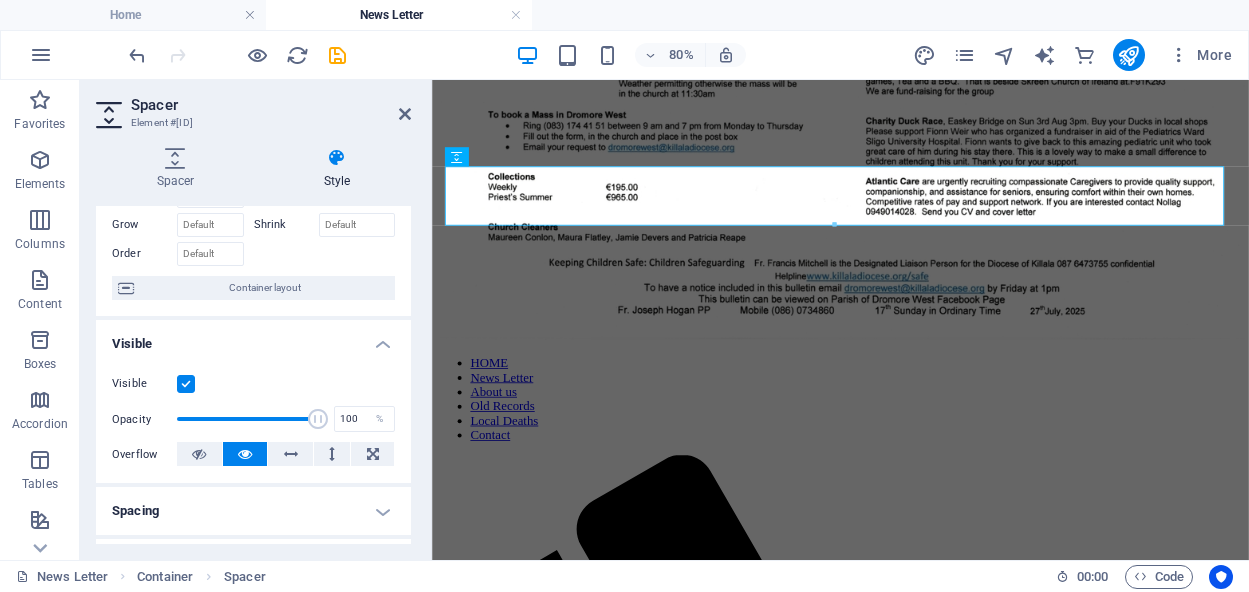 scroll, scrollTop: 0, scrollLeft: 0, axis: both 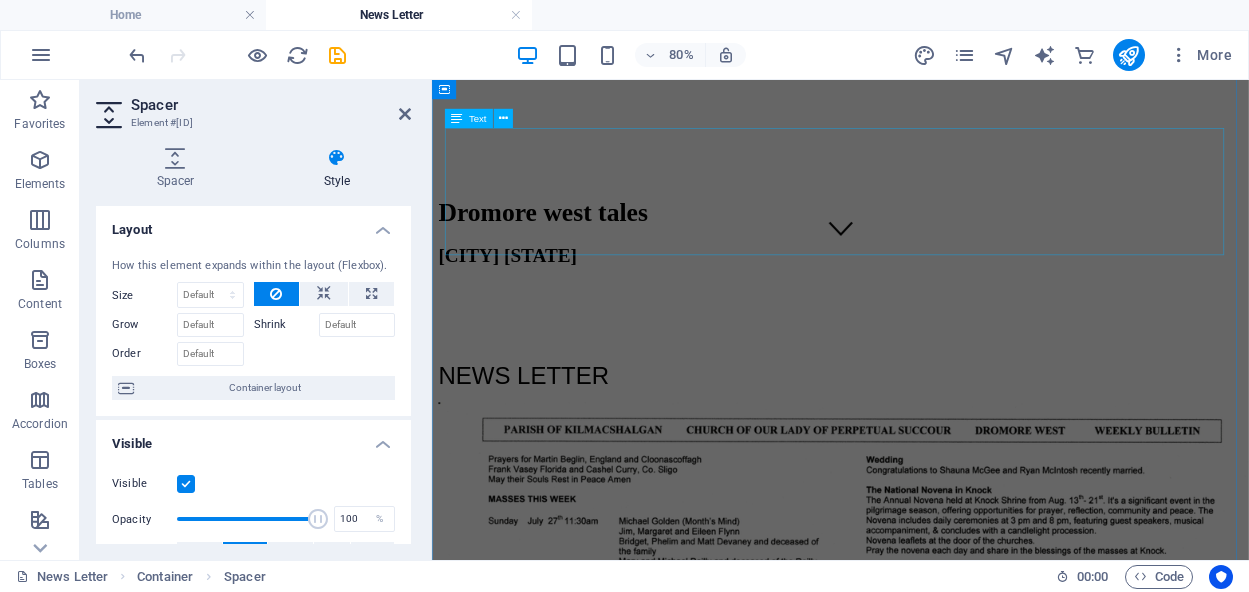 click on "NEWS LETTER" at bounding box center [942, 408] 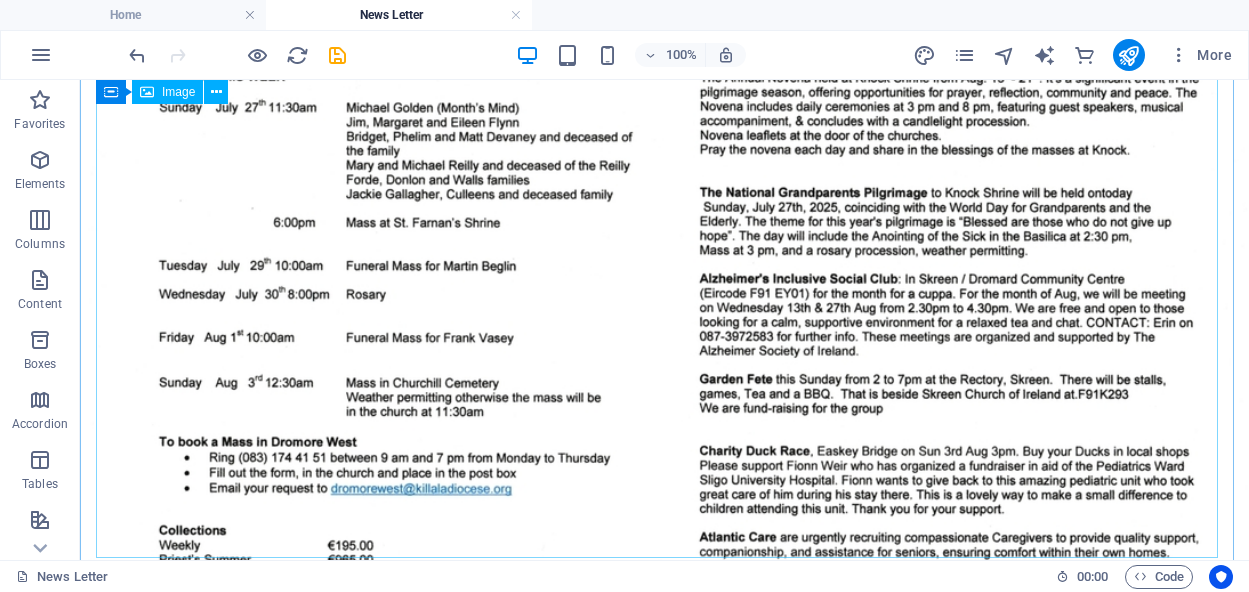 scroll, scrollTop: 808, scrollLeft: 0, axis: vertical 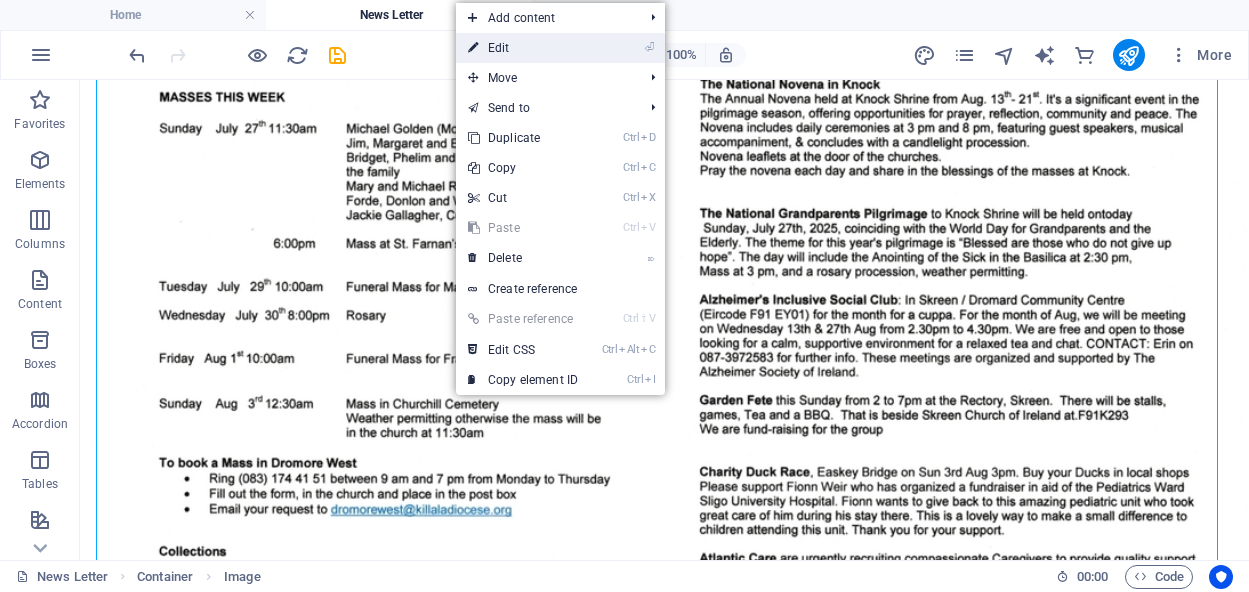 click on "⏎  Edit" at bounding box center [523, 48] 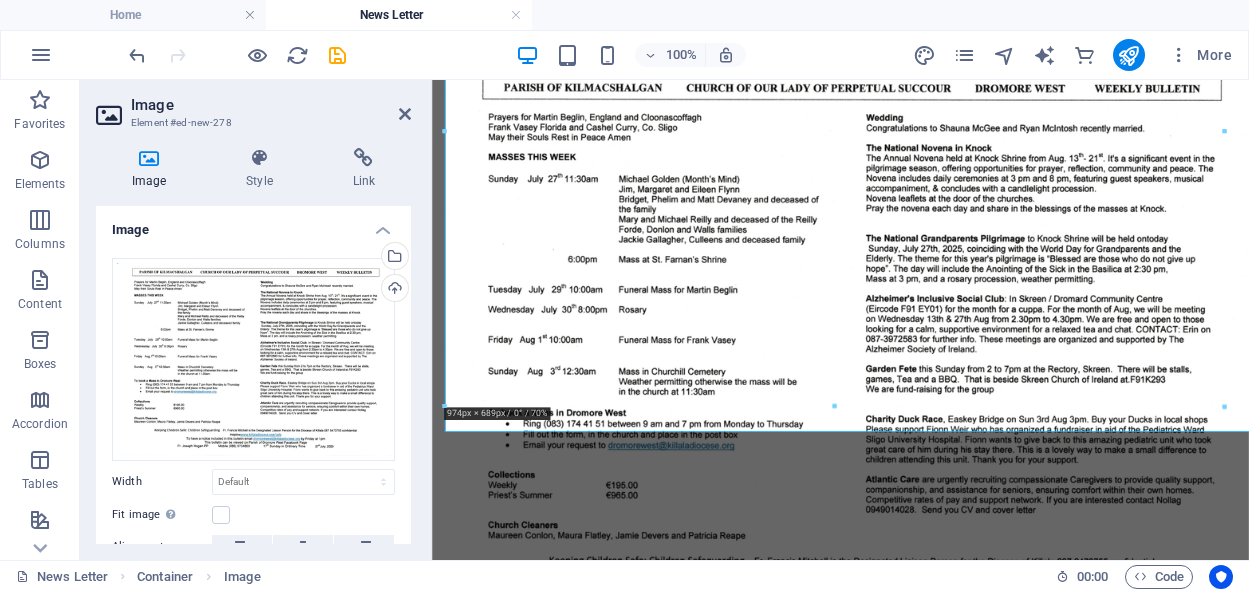 scroll, scrollTop: 880, scrollLeft: 0, axis: vertical 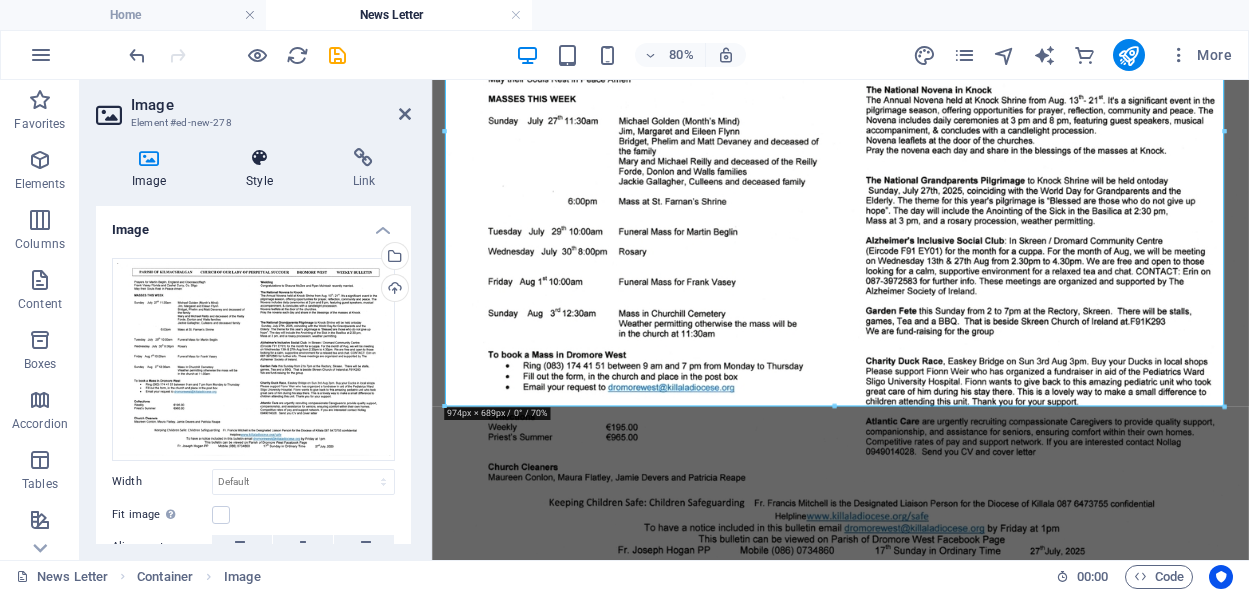 click on "Style" at bounding box center [263, 169] 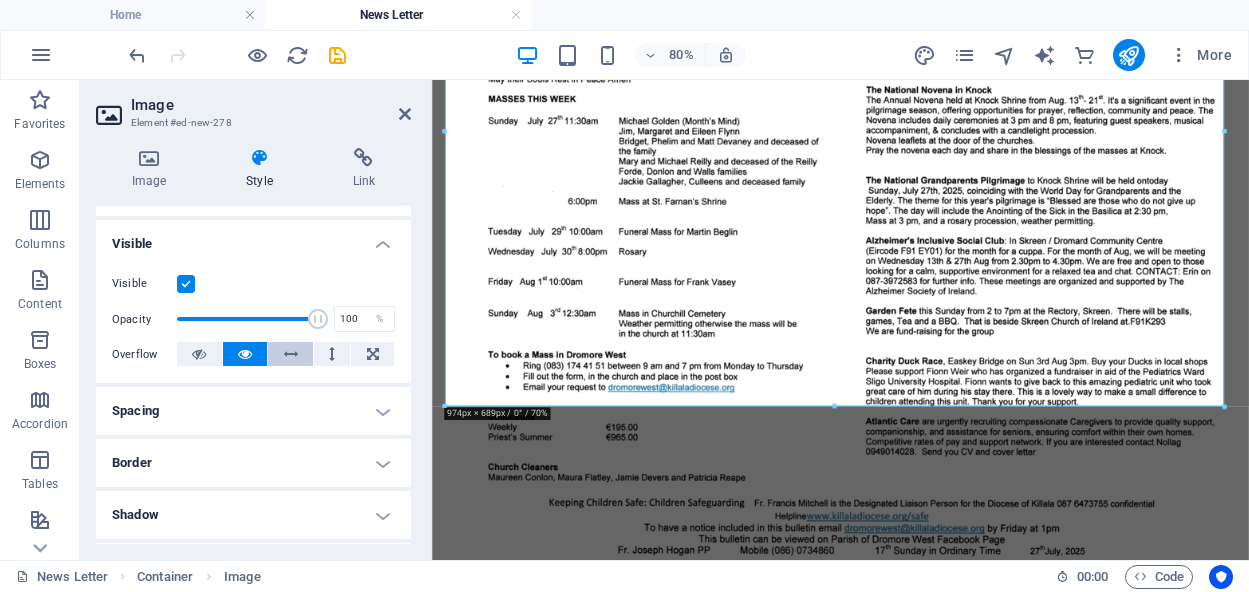 scroll, scrollTop: 300, scrollLeft: 0, axis: vertical 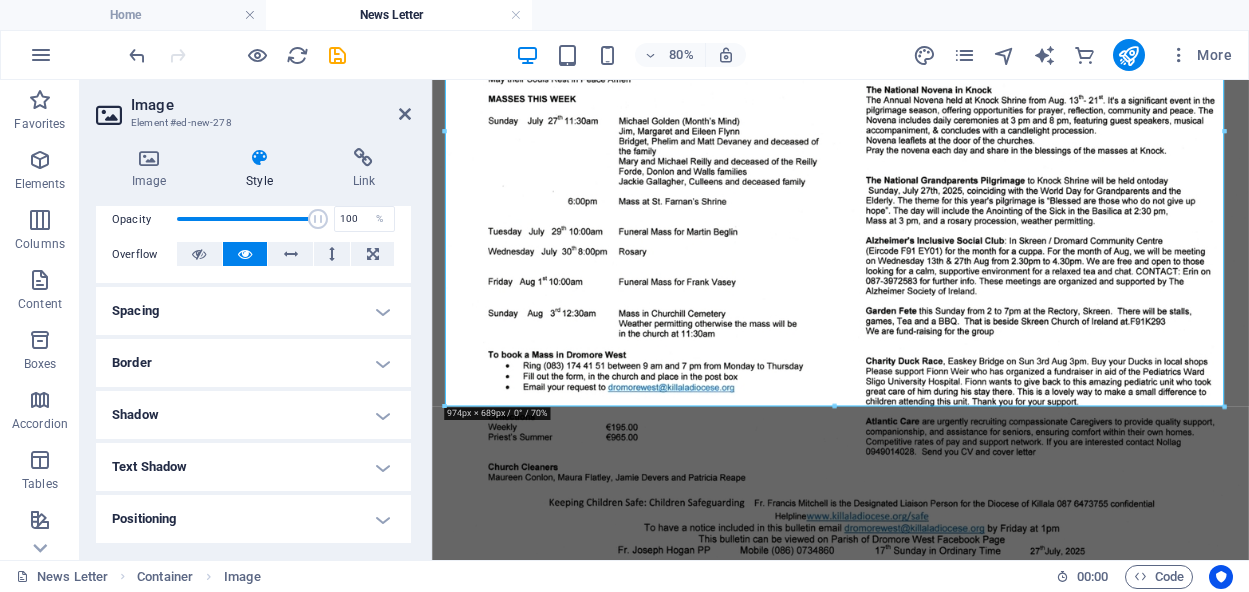 click on "Border" at bounding box center (253, 363) 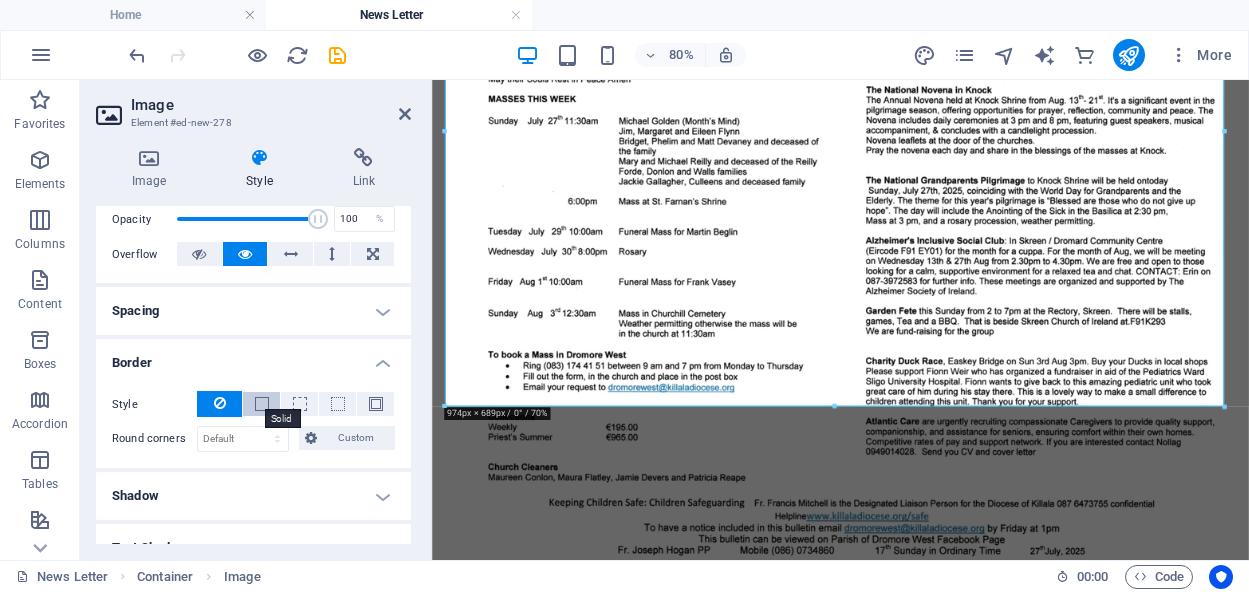 click at bounding box center (262, 404) 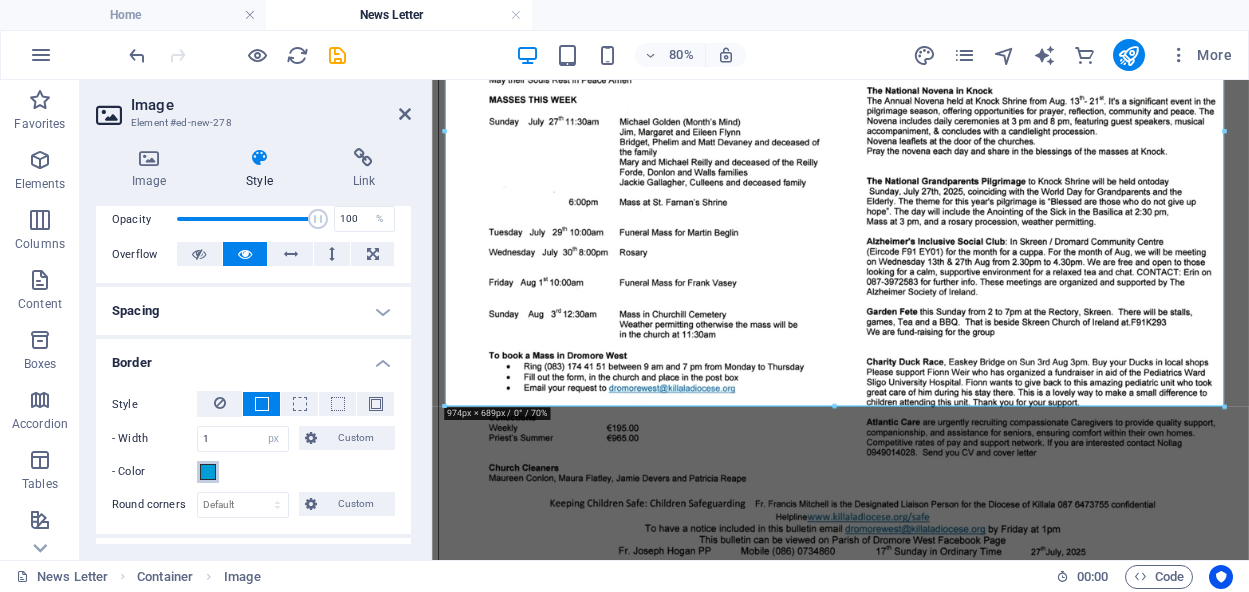 click at bounding box center (208, 472) 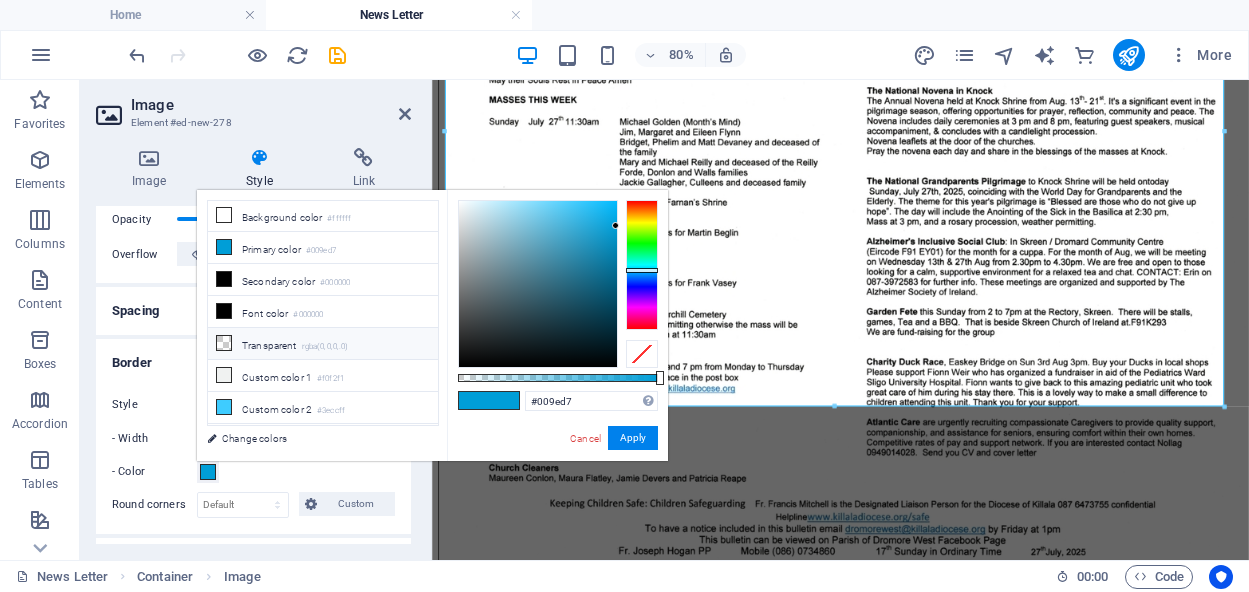 scroll, scrollTop: 0, scrollLeft: 0, axis: both 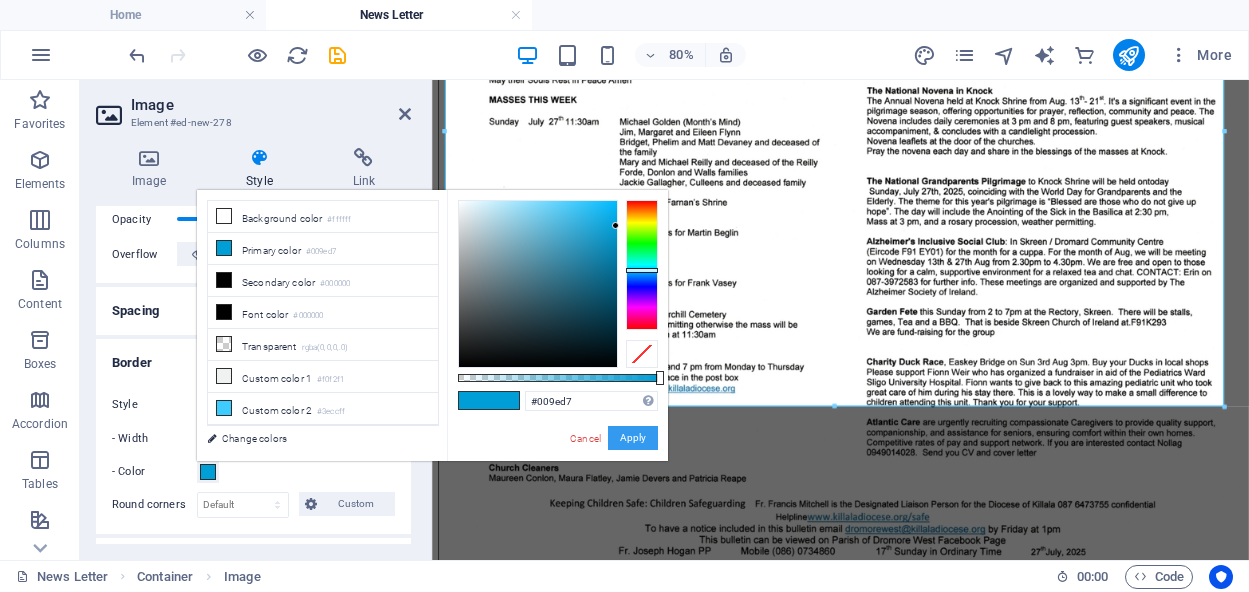 drag, startPoint x: 632, startPoint y: 439, endPoint x: 250, endPoint y: 445, distance: 382.04712 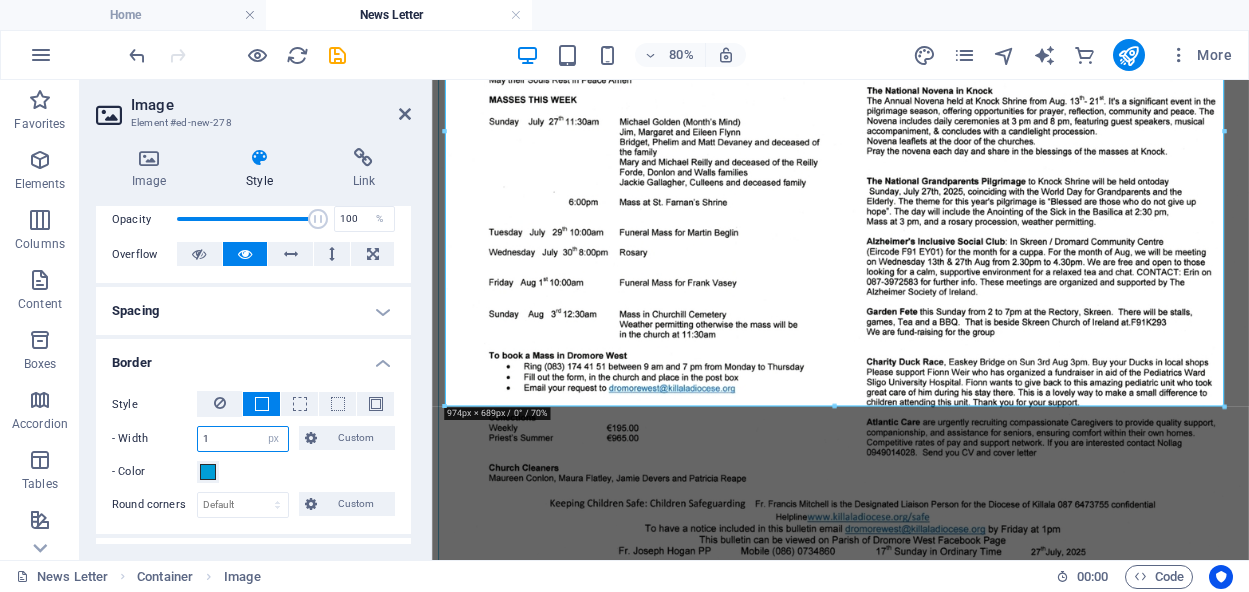 click on "1" at bounding box center (243, 439) 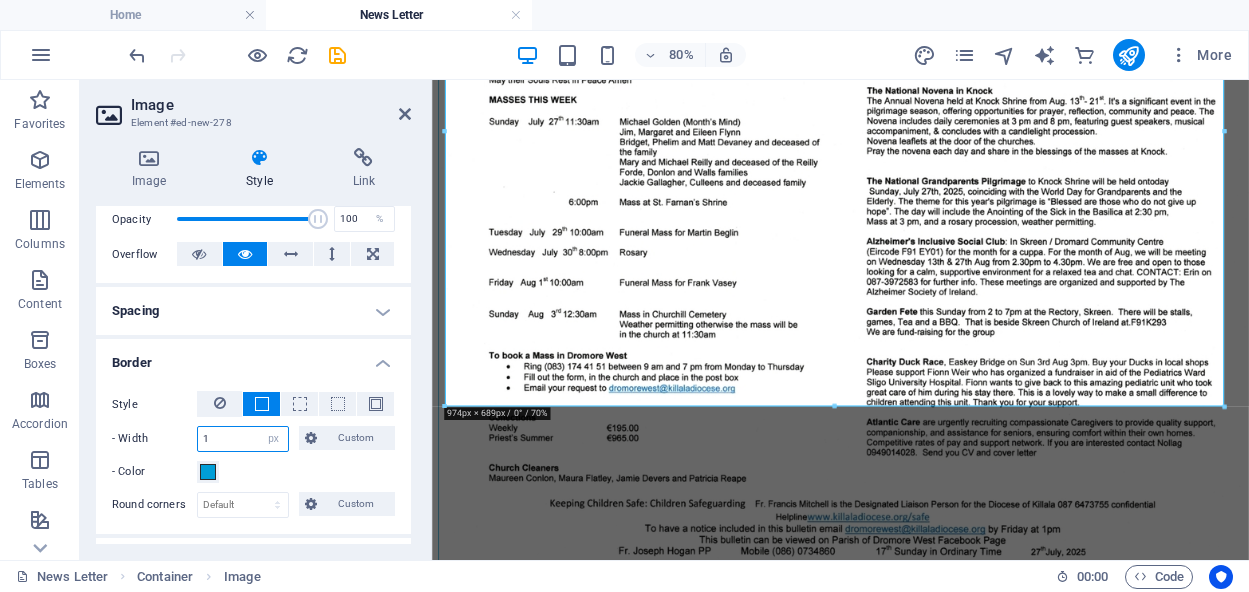 type on "2" 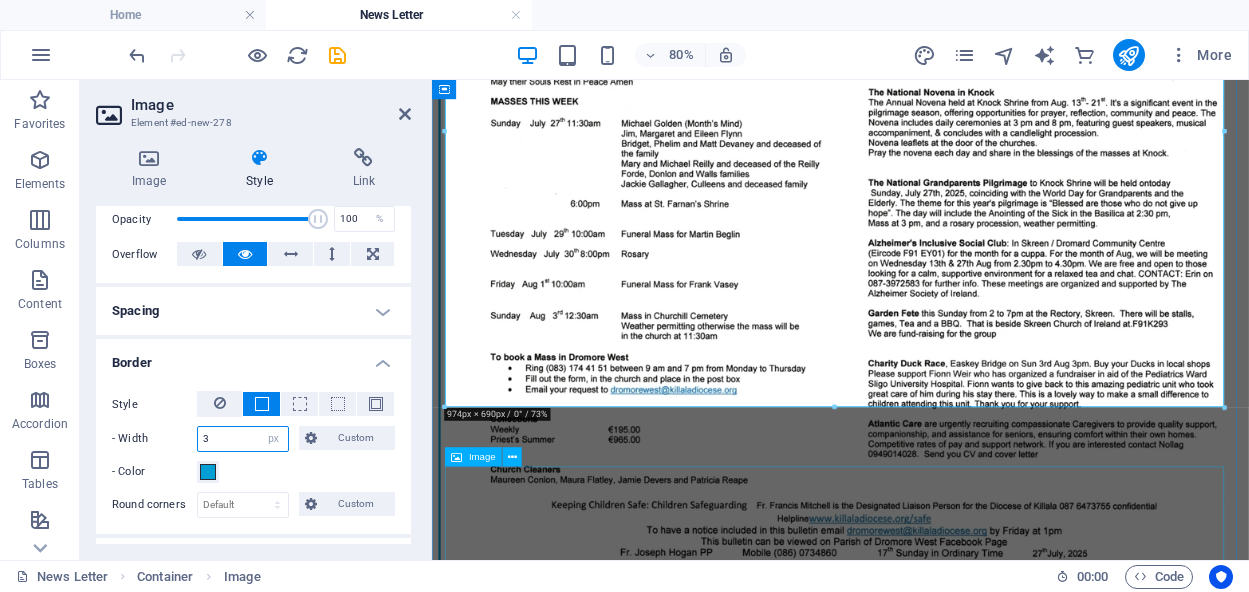 type on "3" 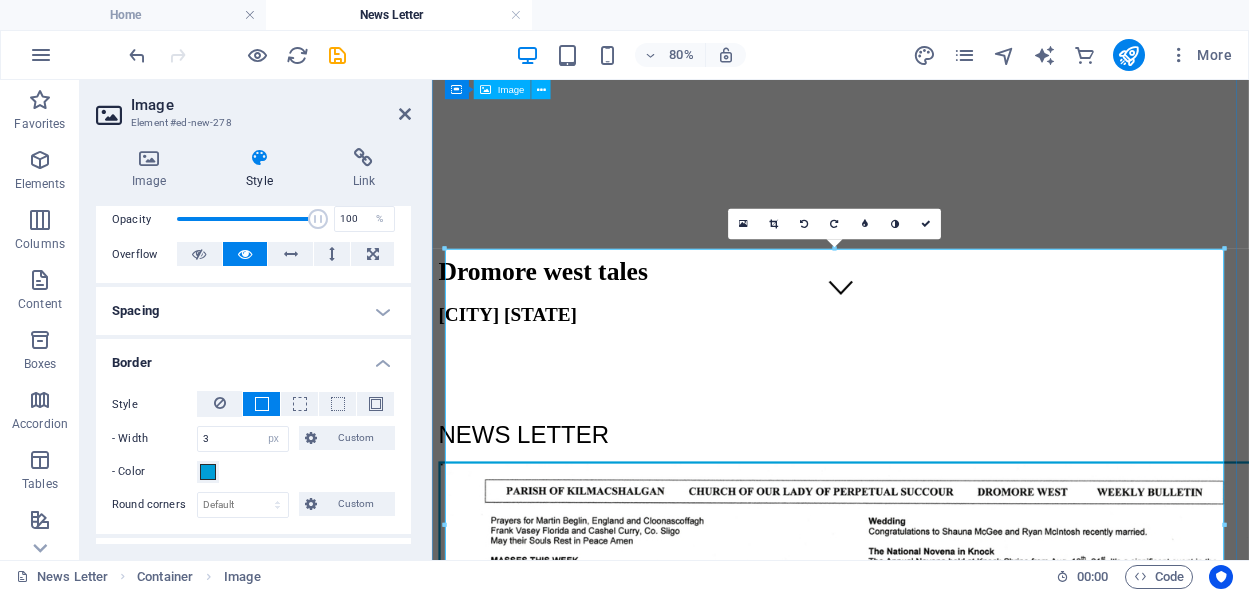 scroll, scrollTop: 280, scrollLeft: 0, axis: vertical 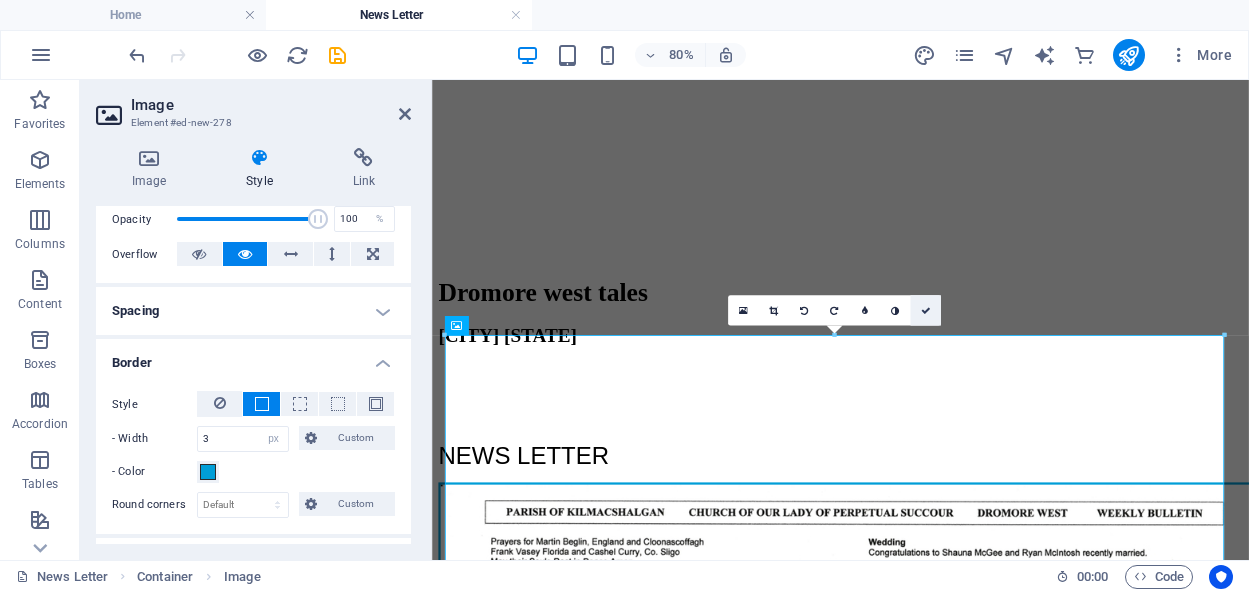 click at bounding box center (925, 310) 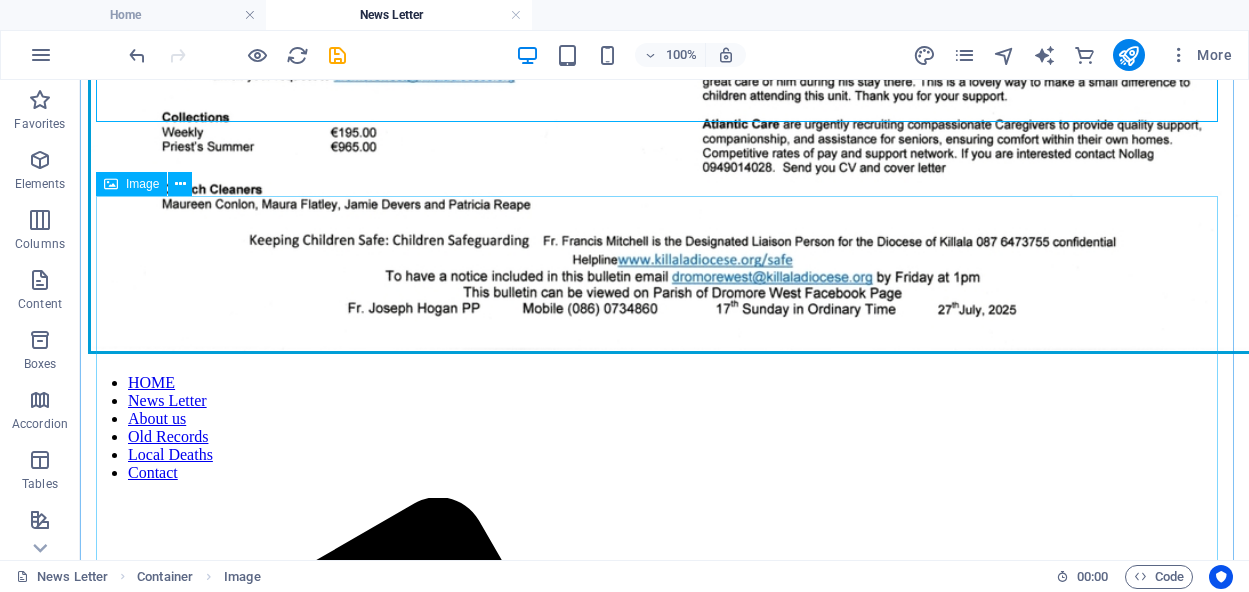 scroll, scrollTop: 1280, scrollLeft: 0, axis: vertical 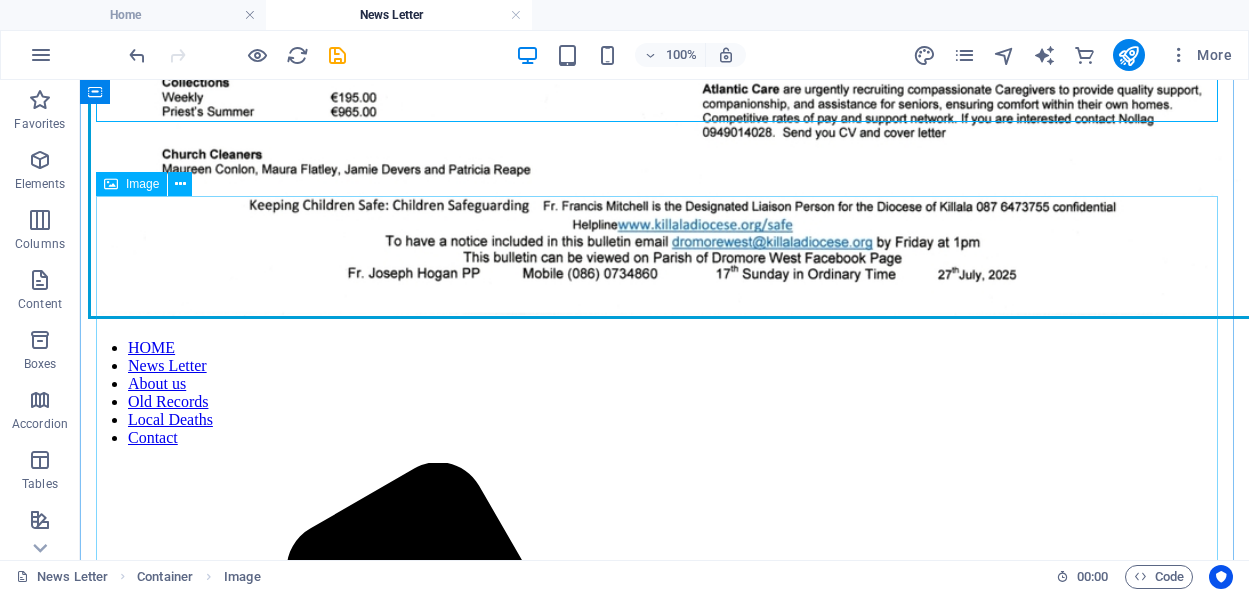 click at bounding box center [664, 2422] 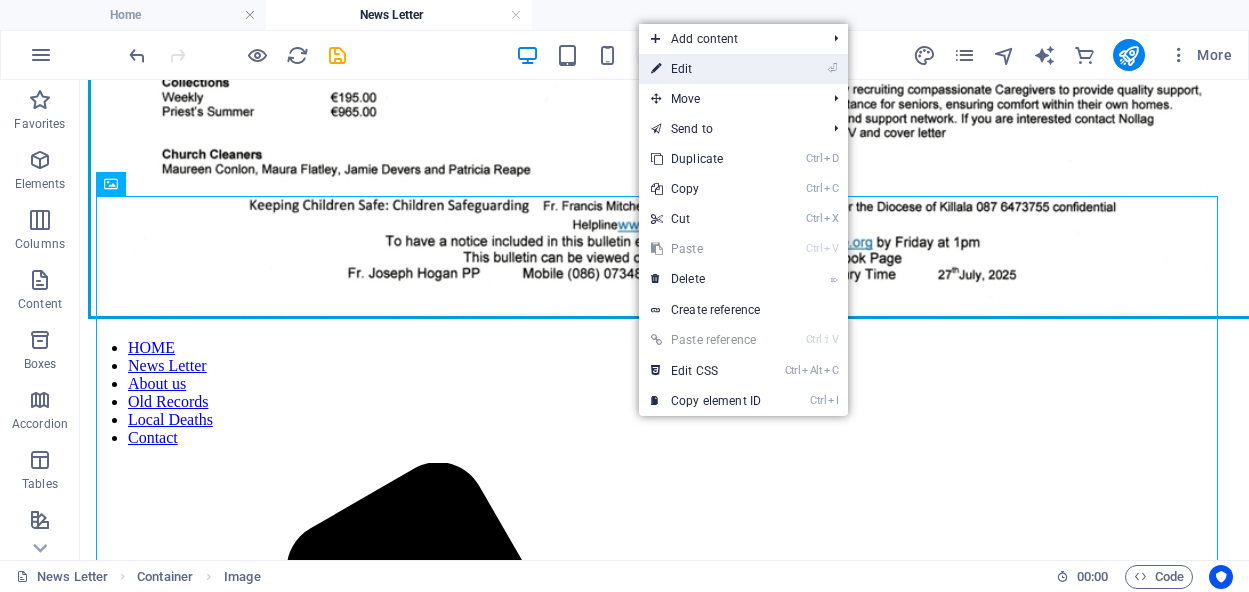click on "⏎  Edit" at bounding box center (706, 69) 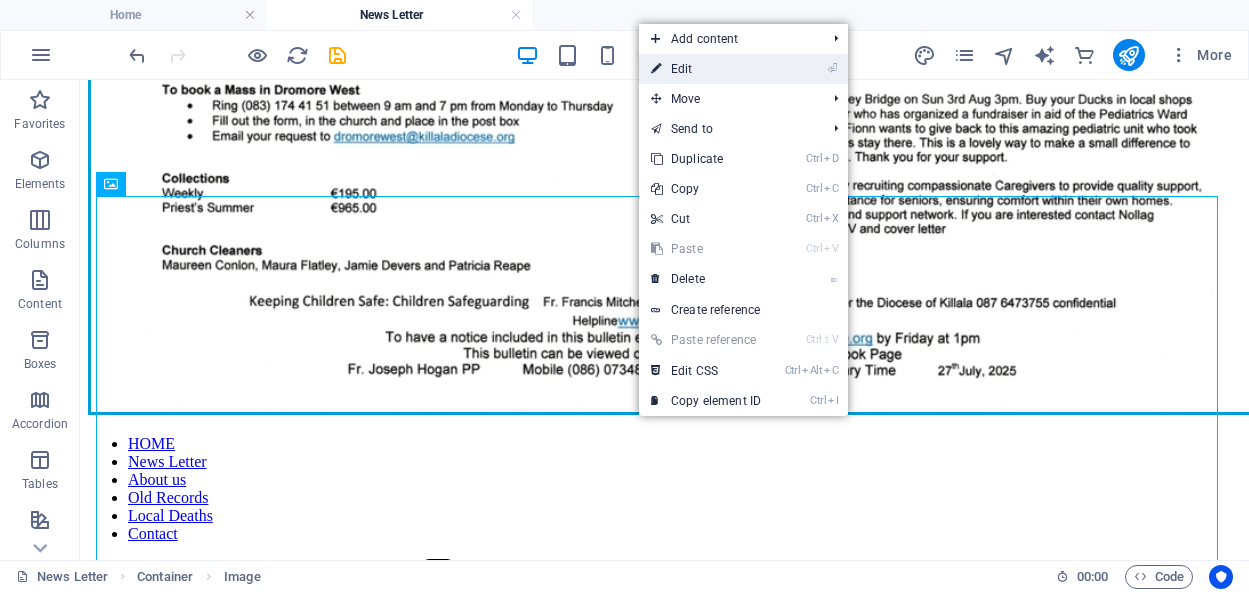 scroll, scrollTop: 1352, scrollLeft: 0, axis: vertical 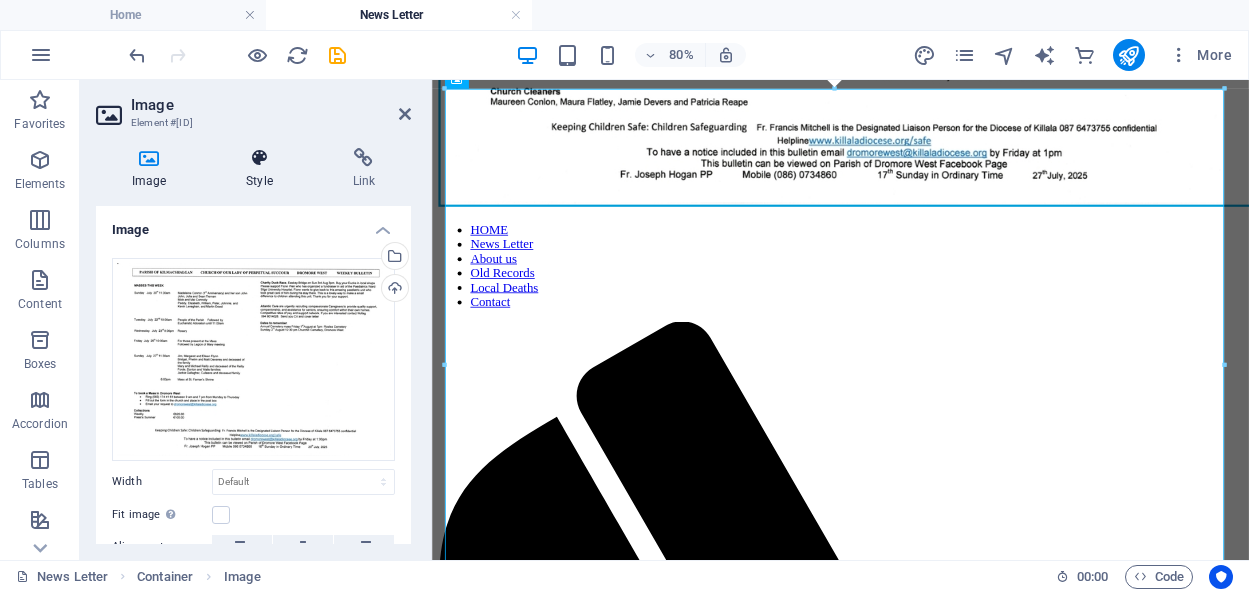 click at bounding box center [259, 158] 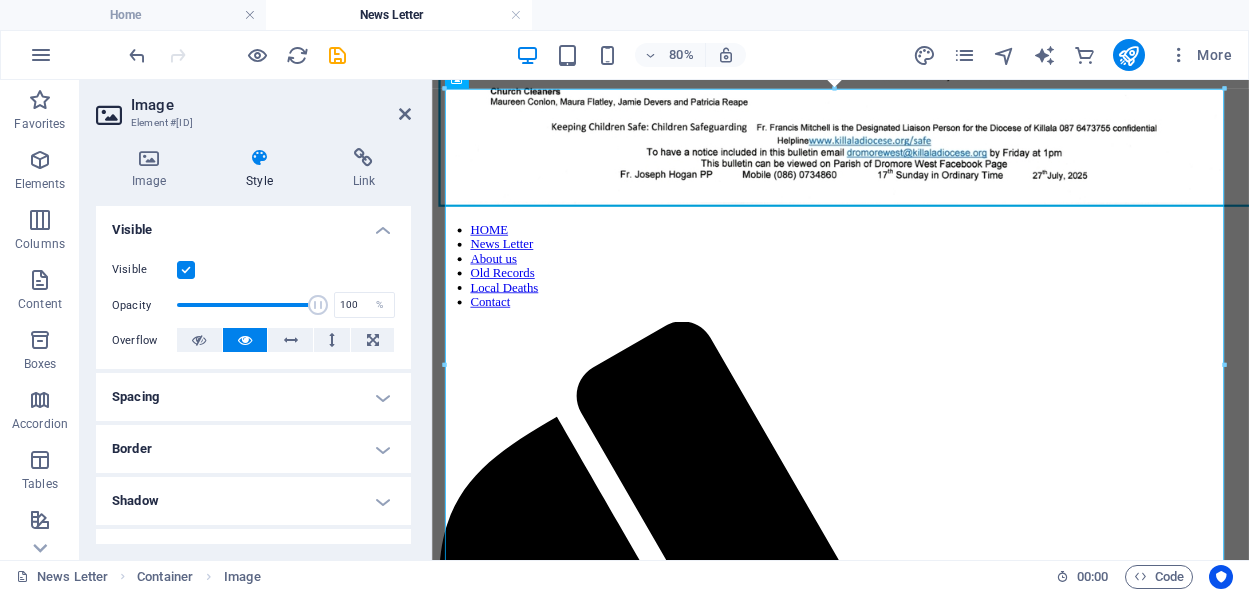scroll, scrollTop: 300, scrollLeft: 0, axis: vertical 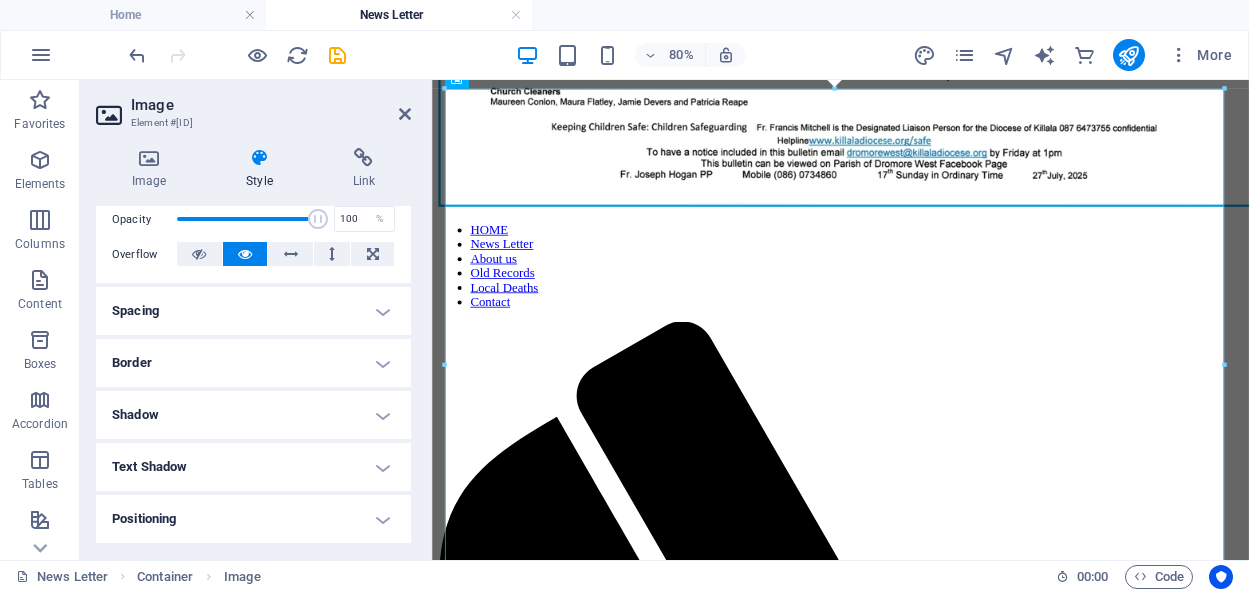 click on "Border" at bounding box center [253, 363] 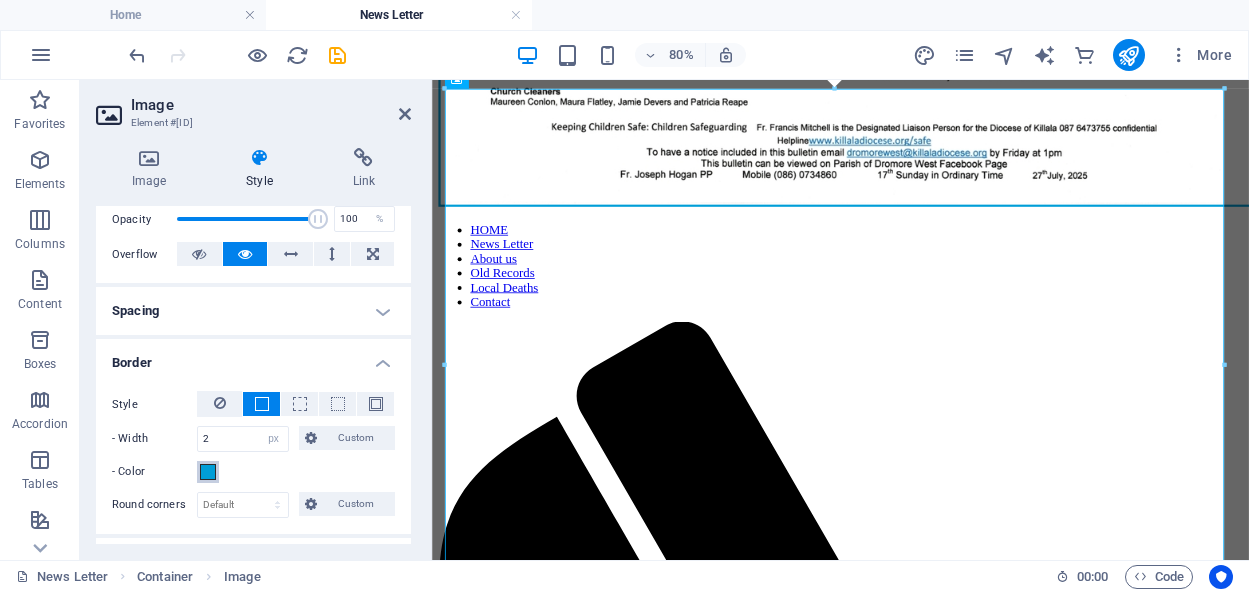 click at bounding box center (208, 472) 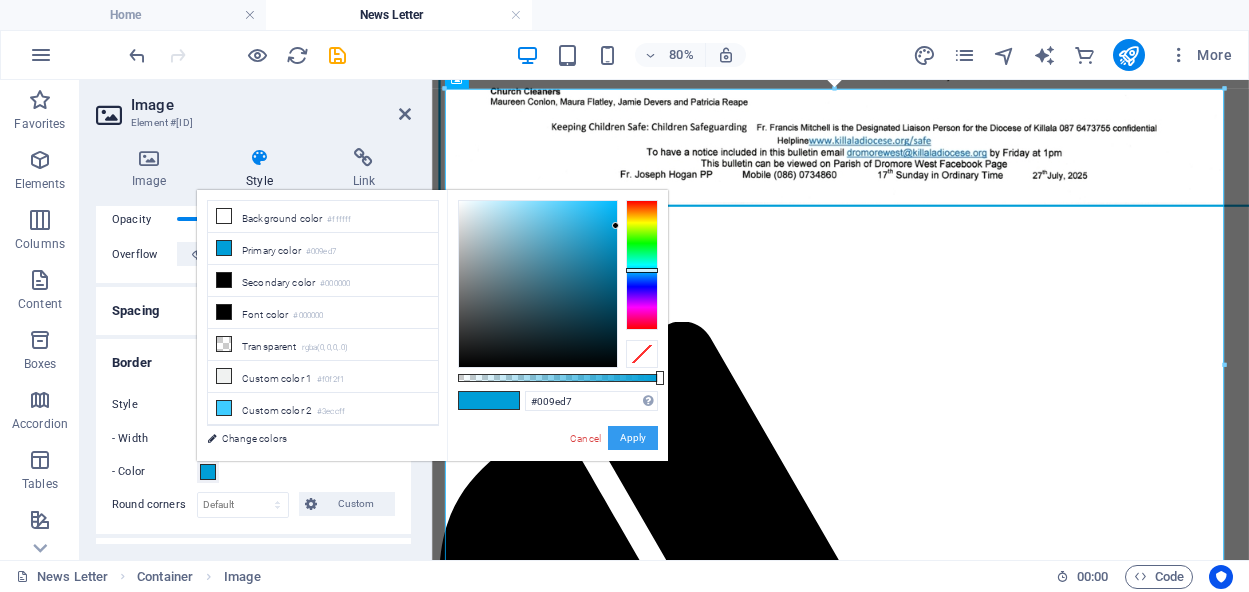 click on "Apply" at bounding box center [633, 438] 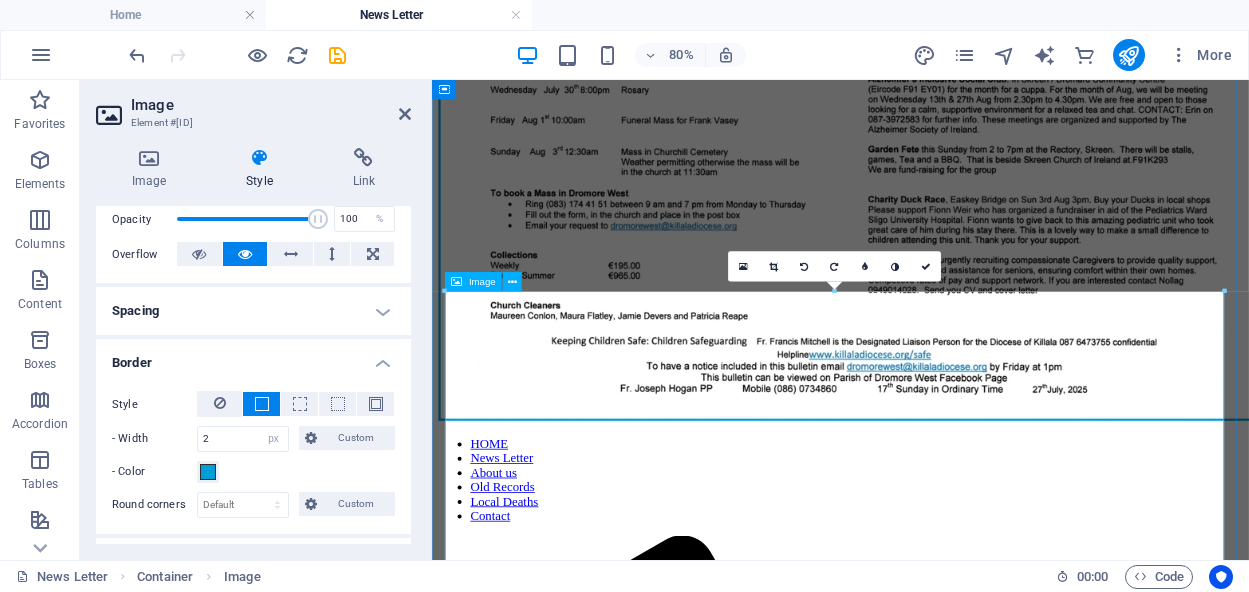 scroll, scrollTop: 1052, scrollLeft: 0, axis: vertical 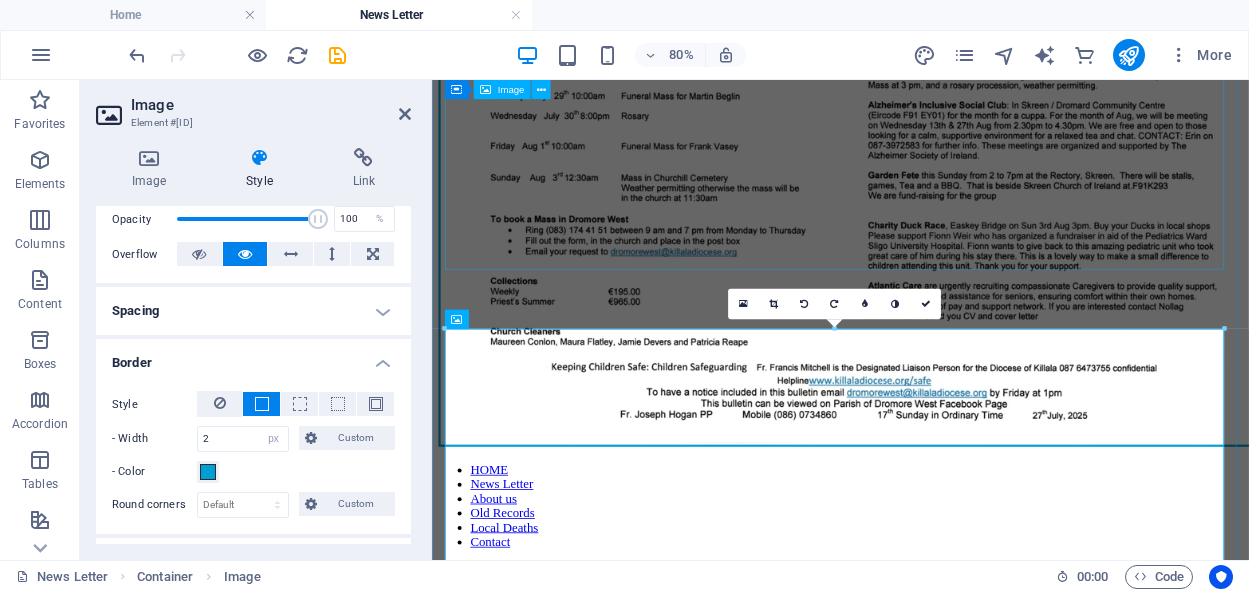 click at bounding box center [942, 177] 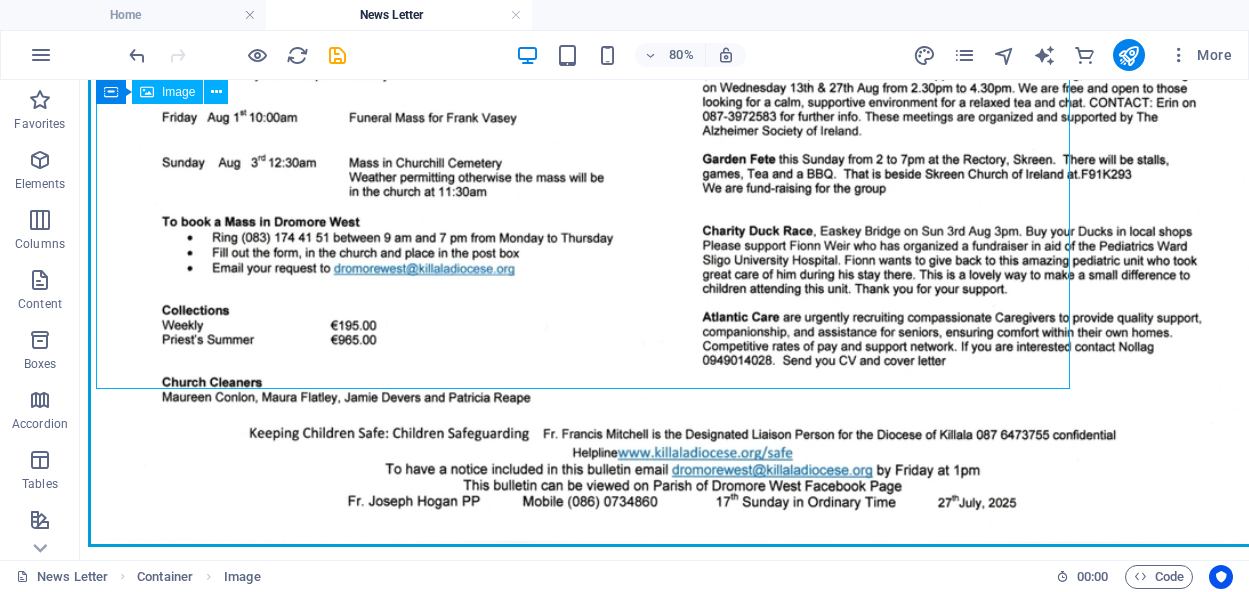 scroll, scrollTop: 980, scrollLeft: 0, axis: vertical 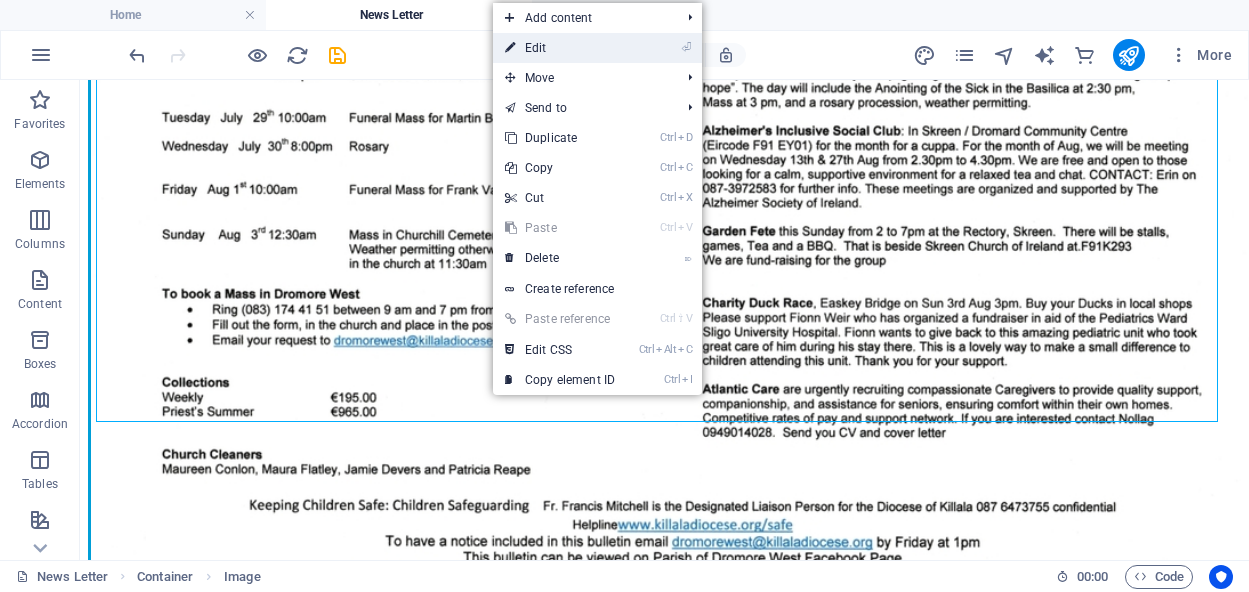 click on "⏎  Edit" at bounding box center (560, 48) 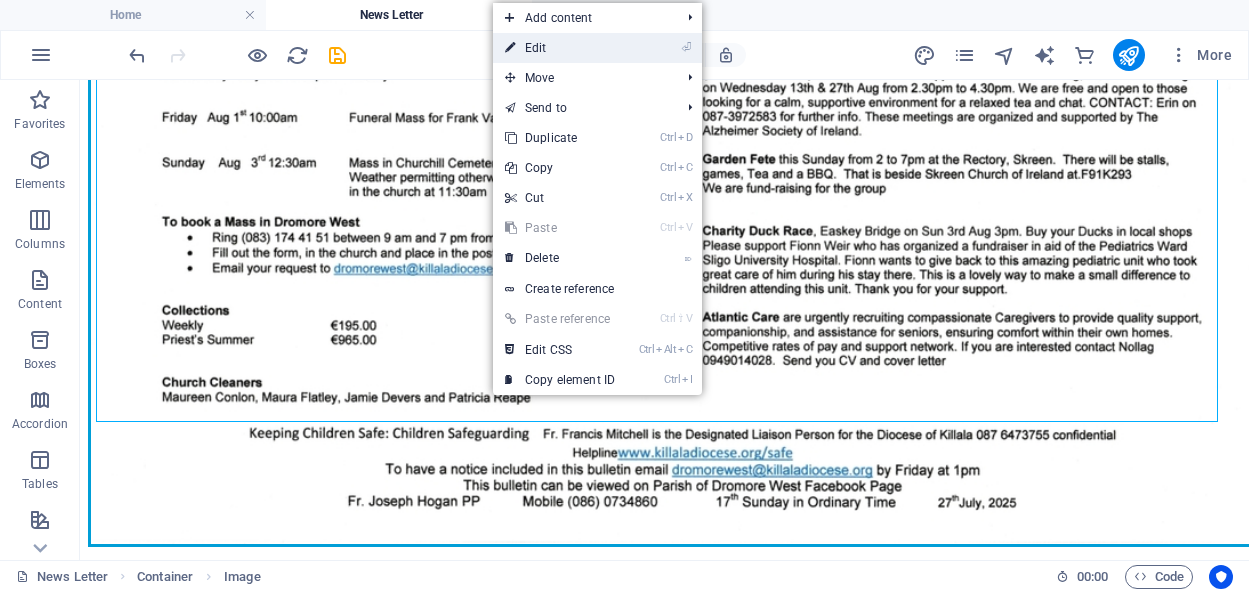 select on "px" 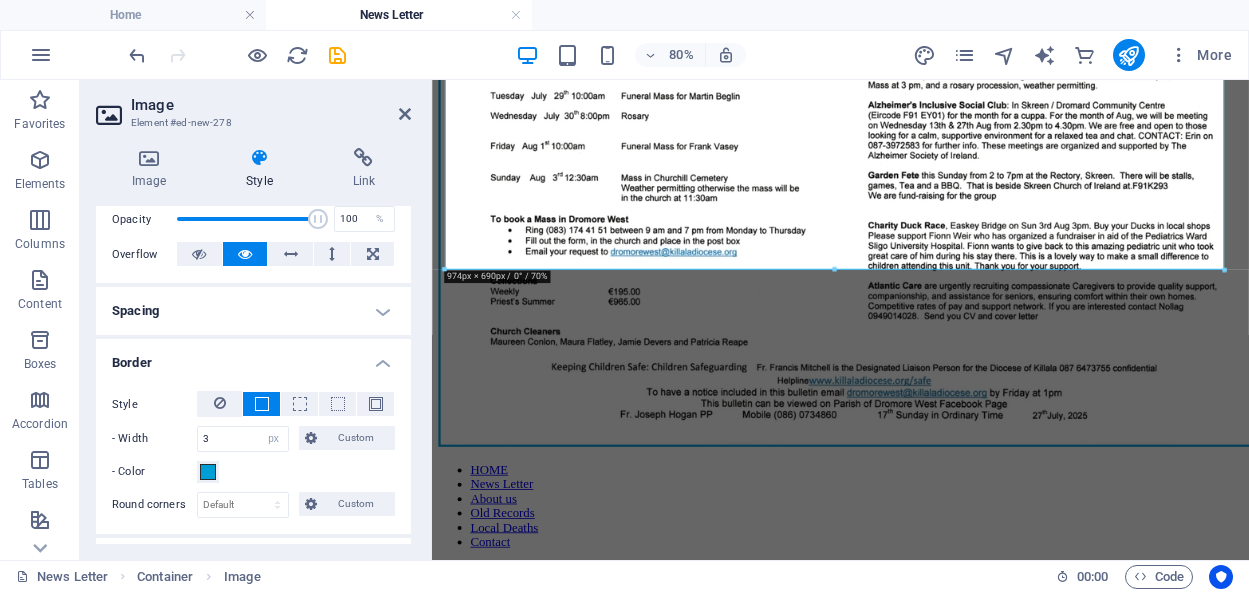 scroll, scrollTop: 400, scrollLeft: 0, axis: vertical 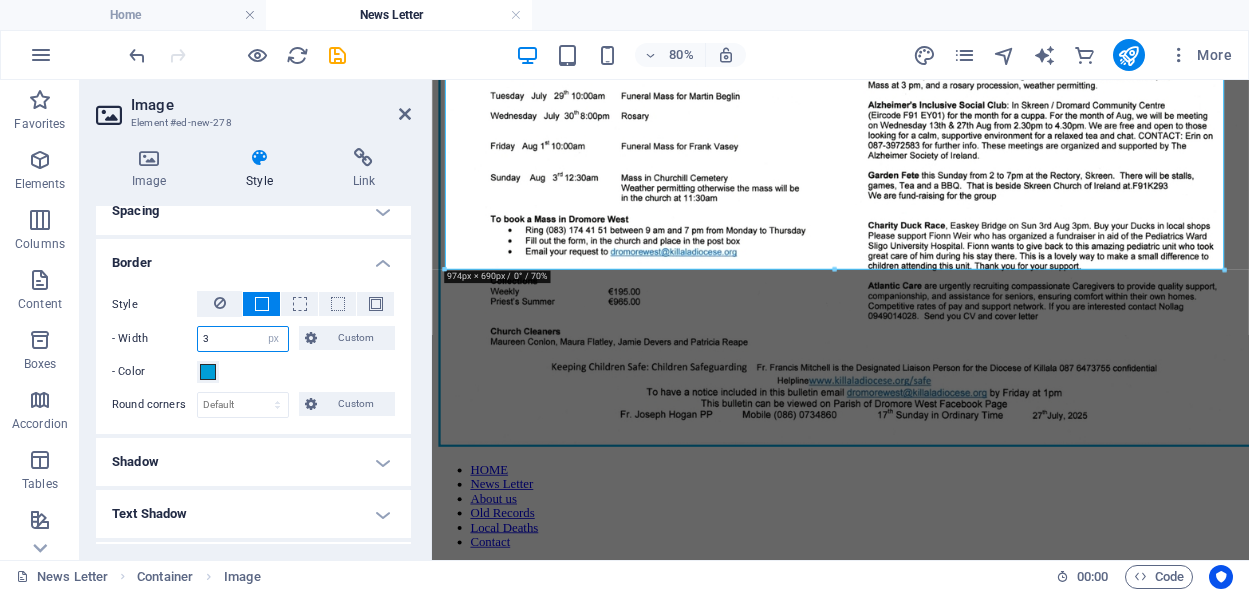 click on "3" at bounding box center [243, 339] 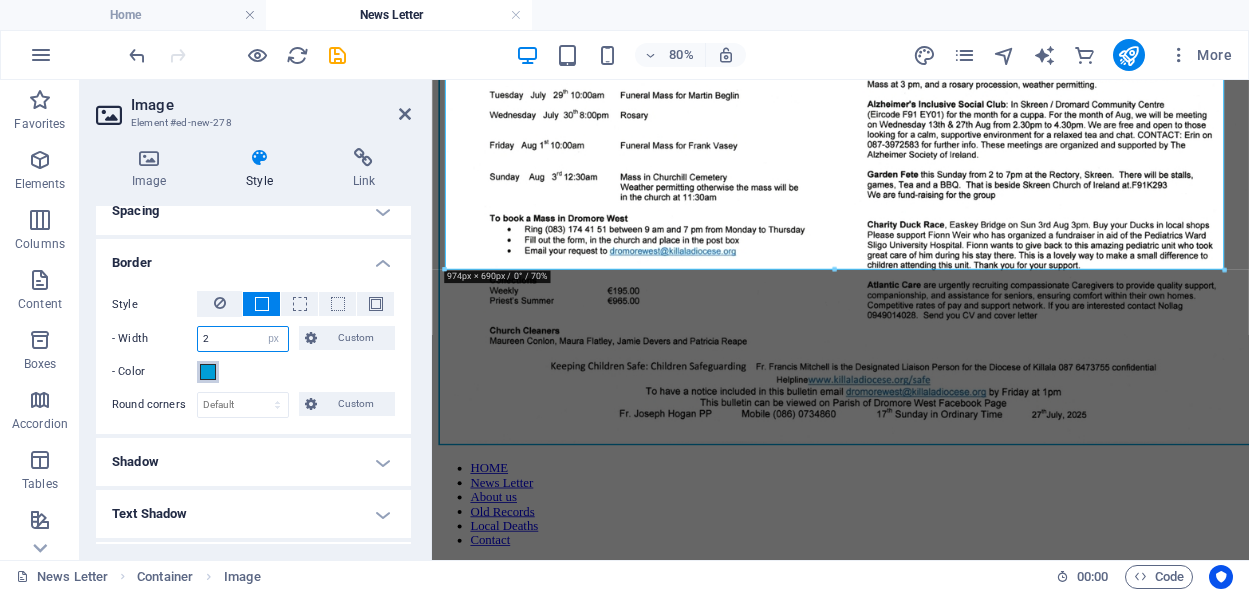 type on "2" 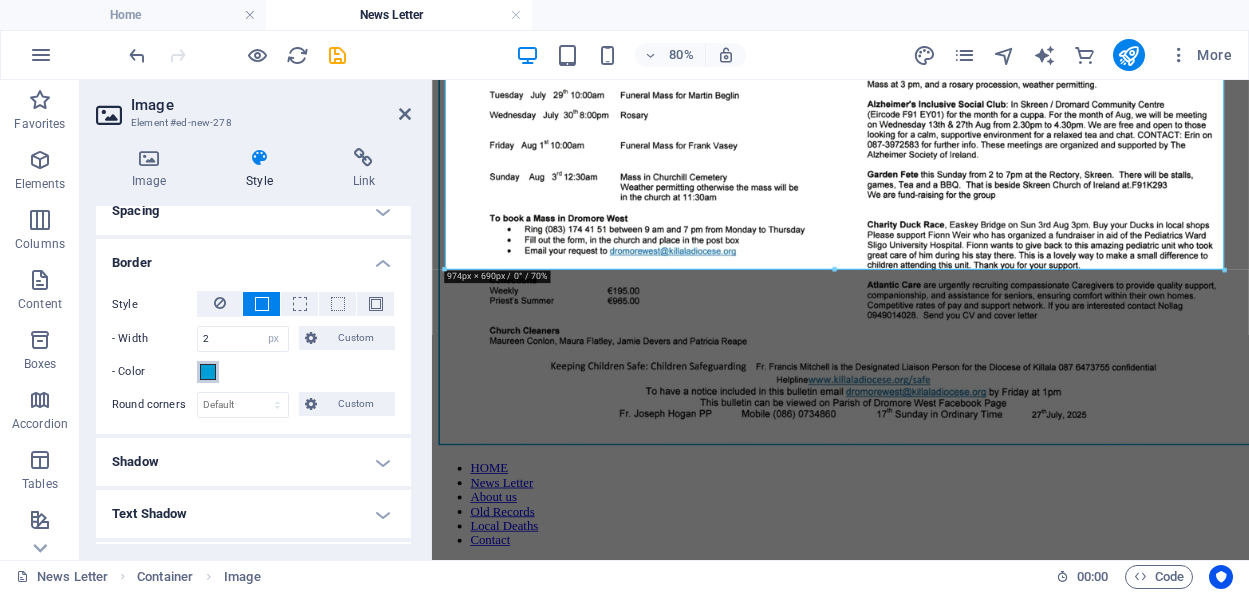 click at bounding box center (208, 372) 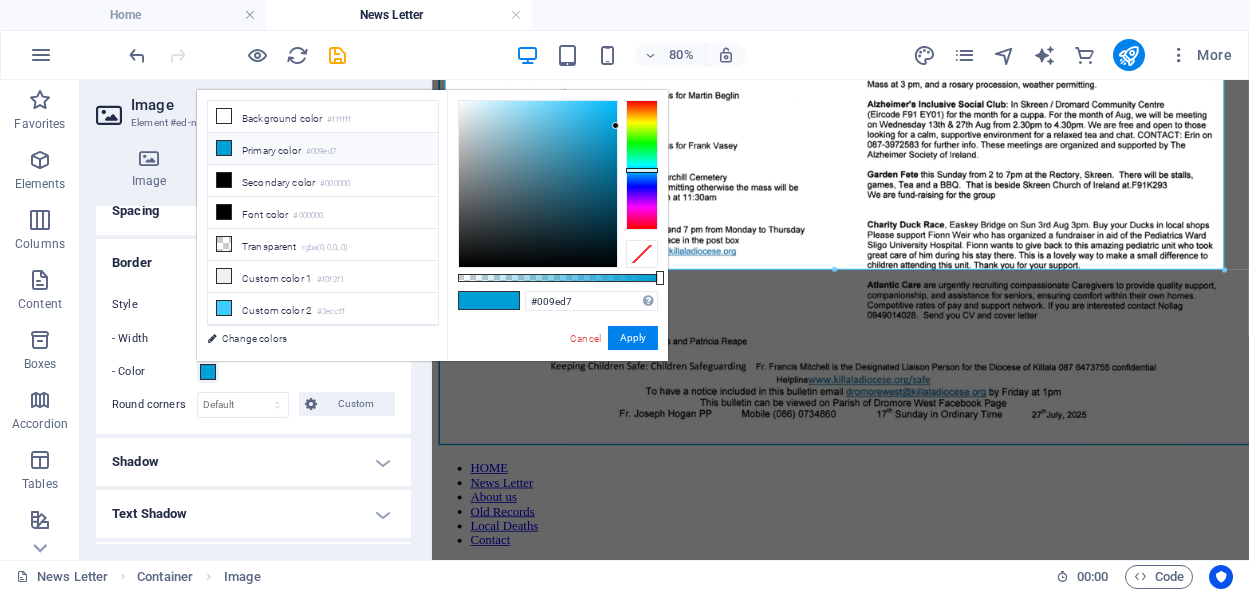 click on "Primary color
#009ed7" at bounding box center (323, 149) 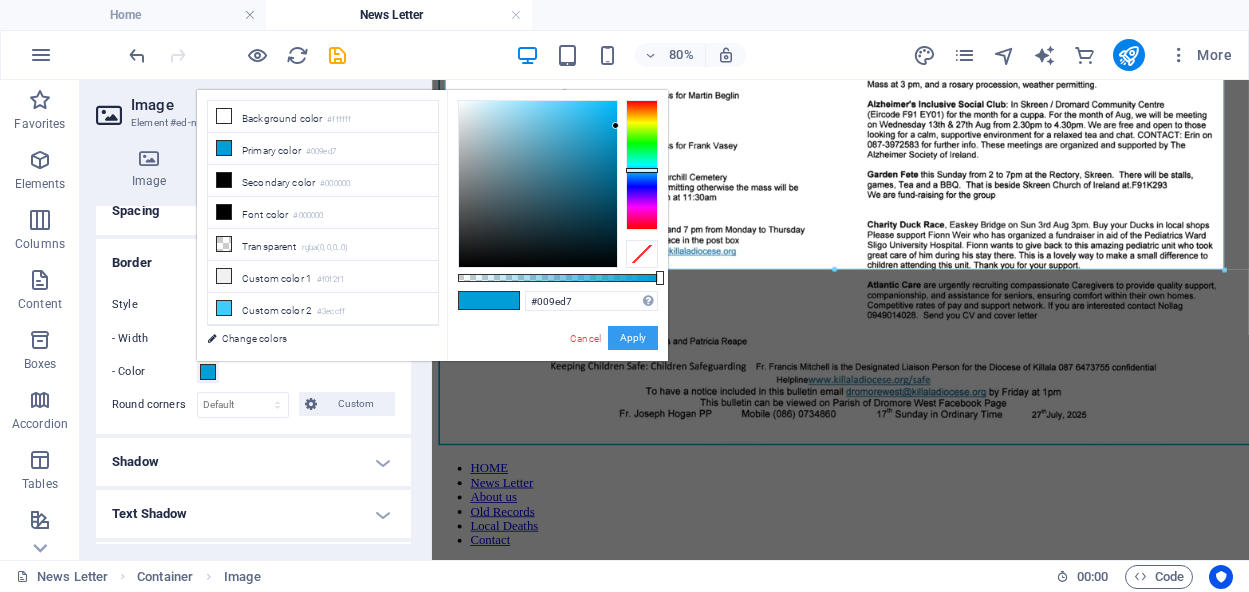 click on "Apply" at bounding box center (633, 338) 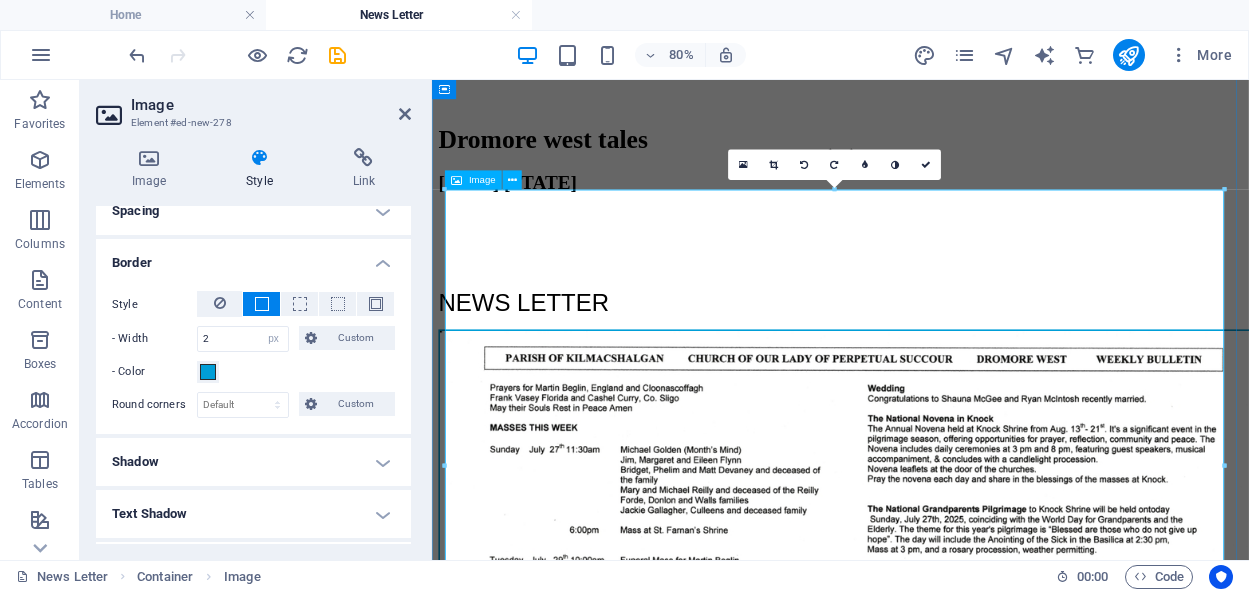 scroll, scrollTop: 452, scrollLeft: 0, axis: vertical 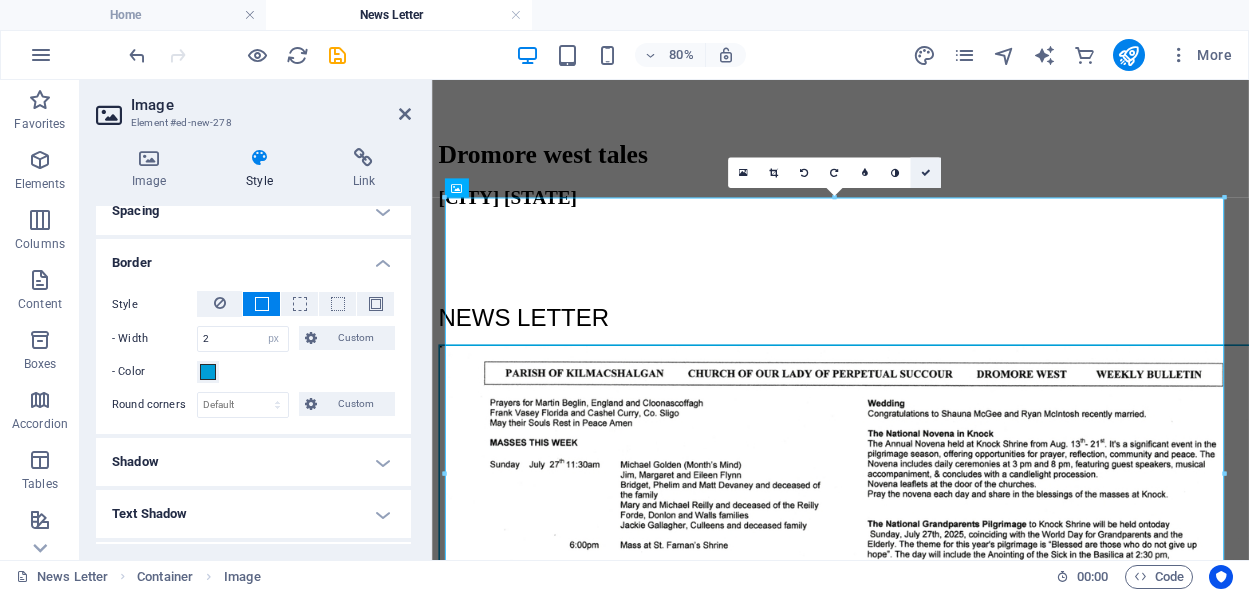 click at bounding box center (926, 173) 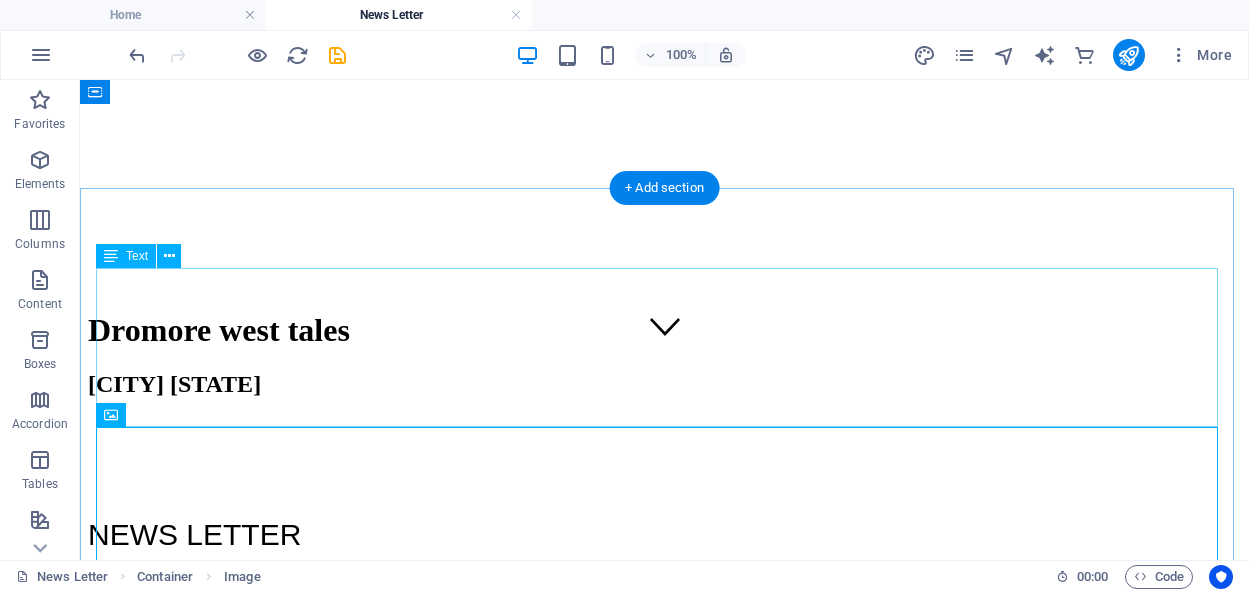 scroll, scrollTop: 180, scrollLeft: 0, axis: vertical 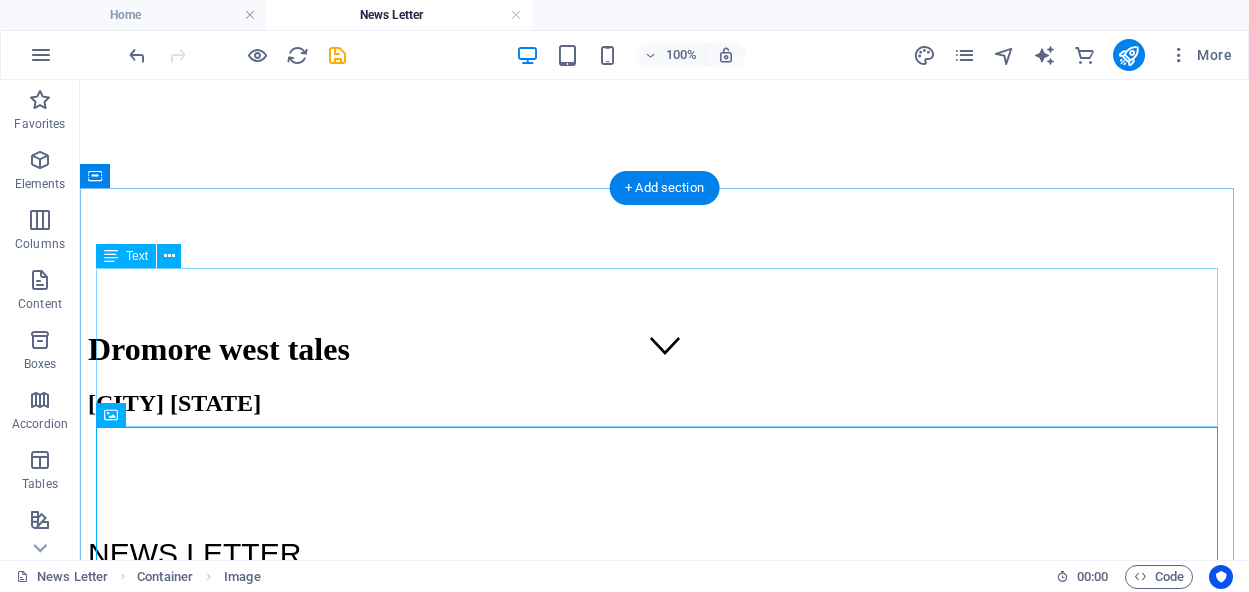 click on "NEWS LETTER" at bounding box center (664, 512) 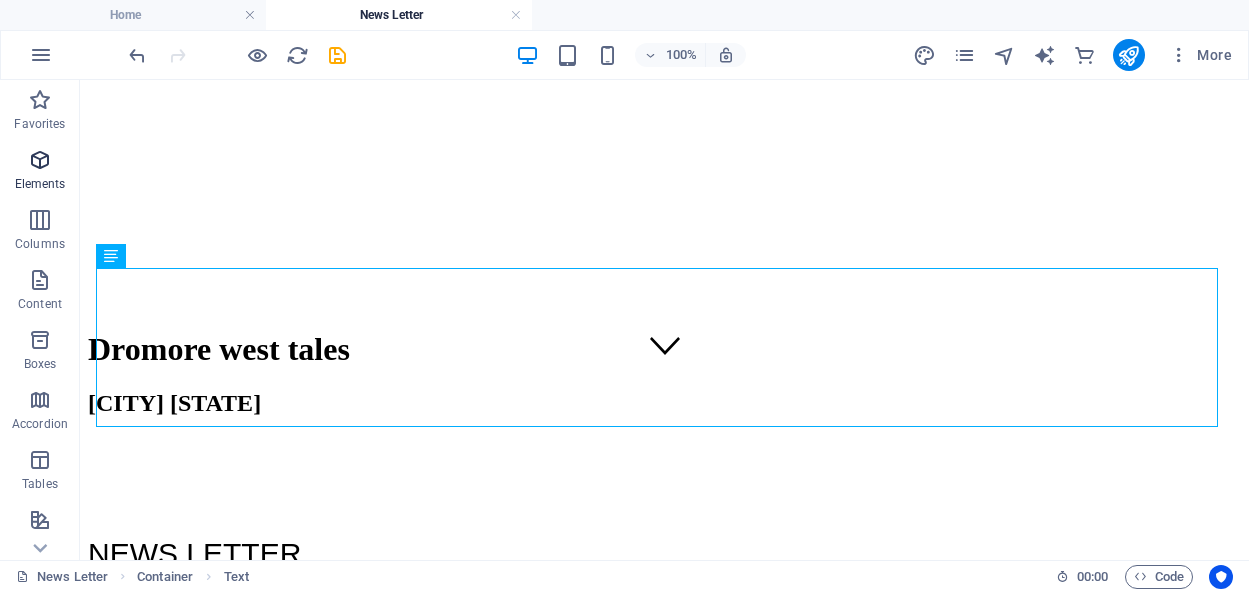 click at bounding box center [40, 160] 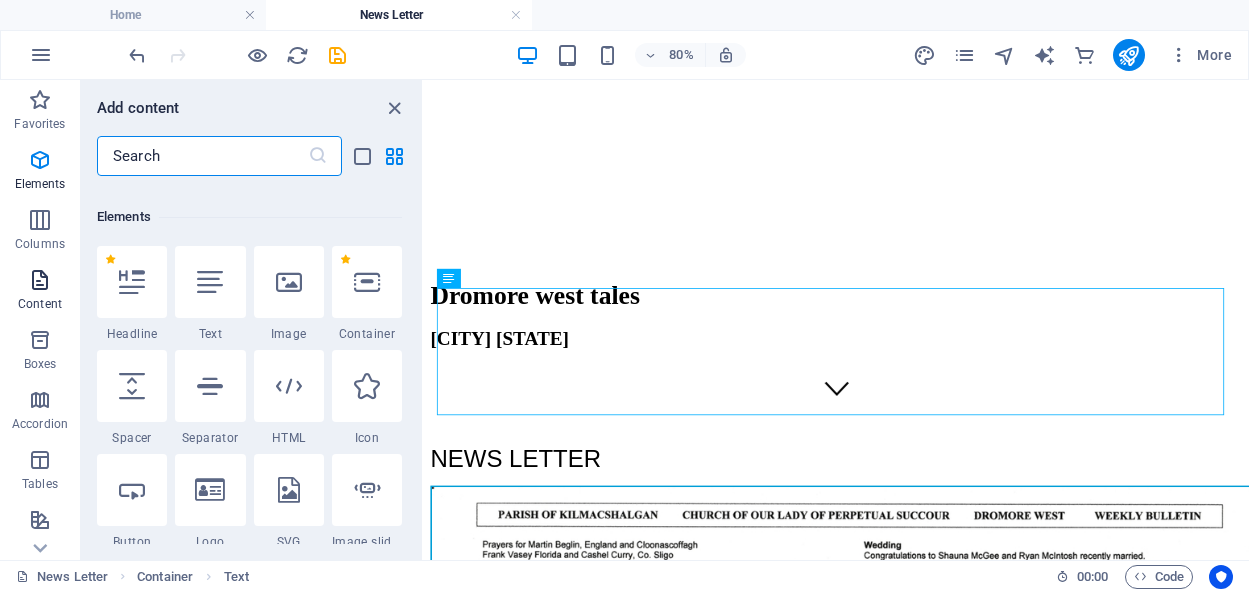 scroll, scrollTop: 213, scrollLeft: 0, axis: vertical 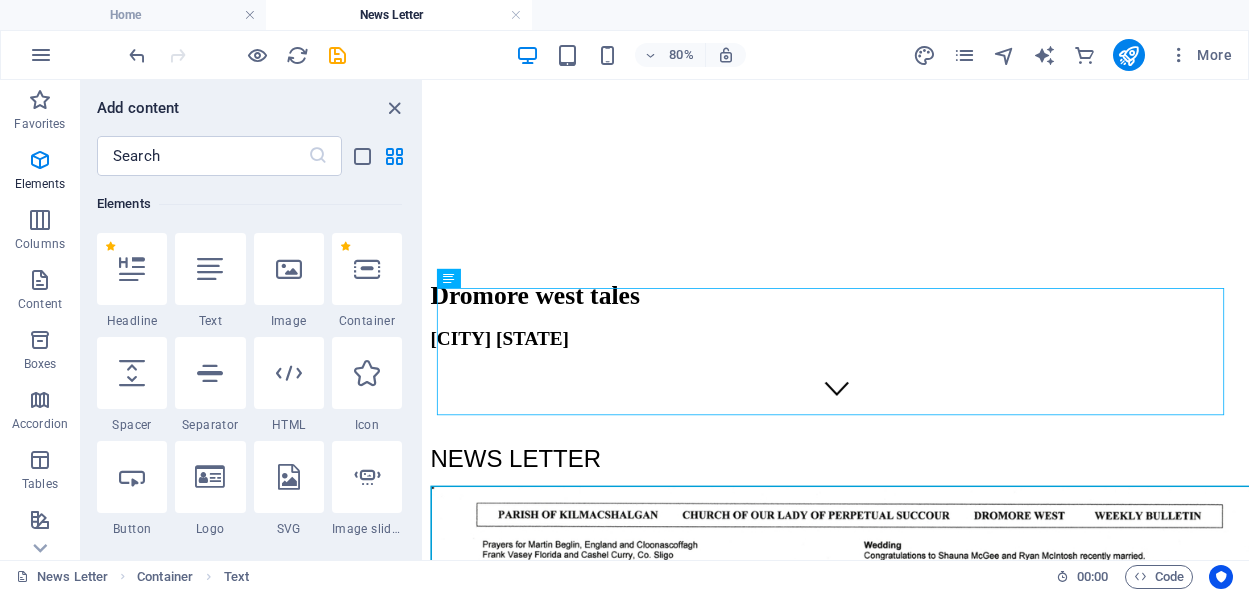 click at bounding box center (132, 373) 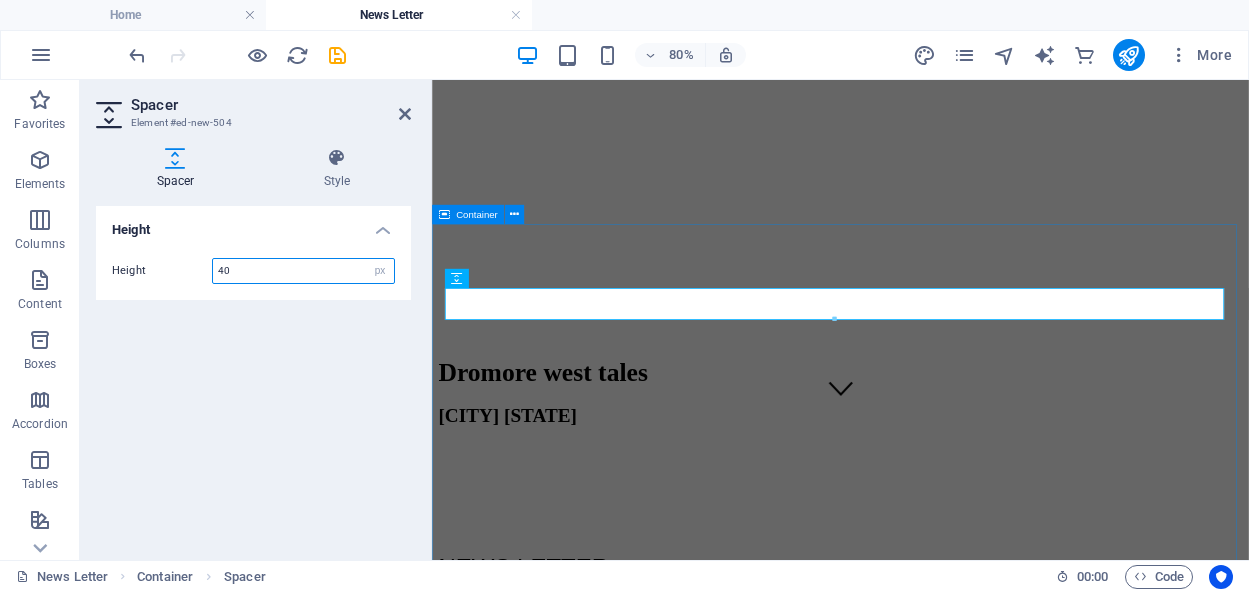 type on "40" 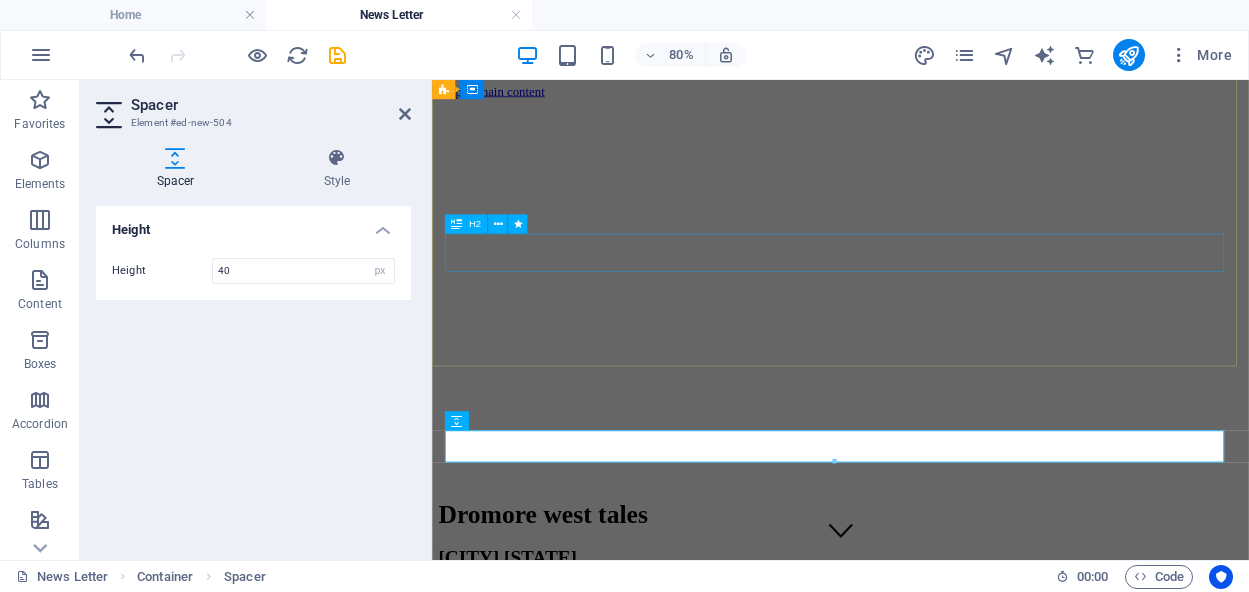 scroll, scrollTop: 0, scrollLeft: 0, axis: both 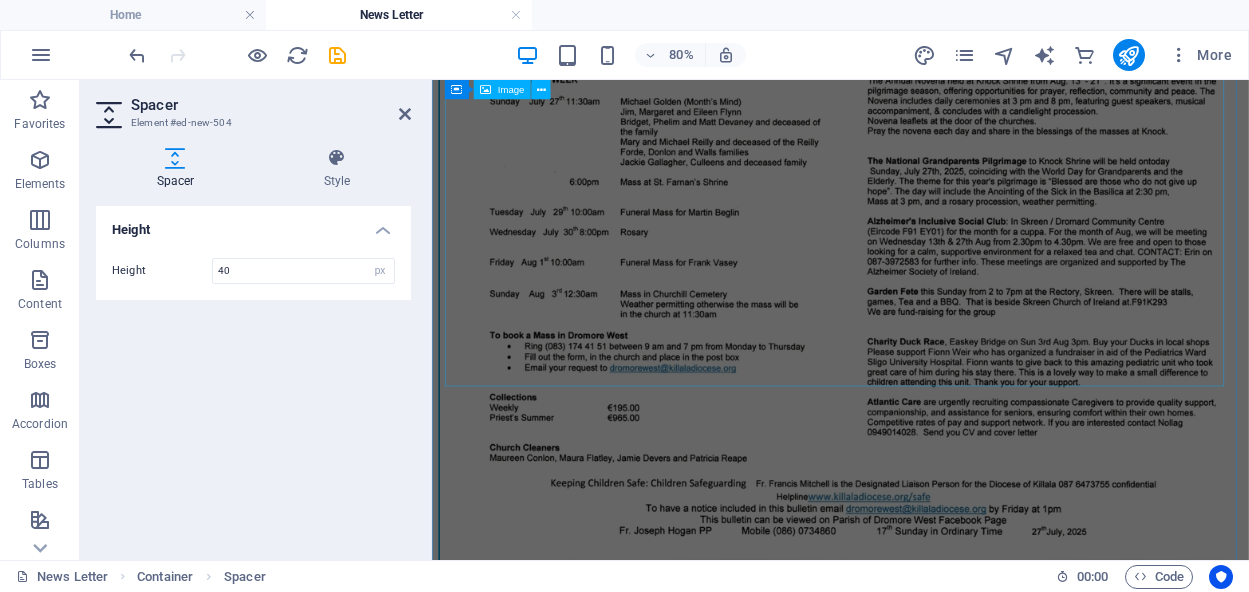 click at bounding box center [942, 322] 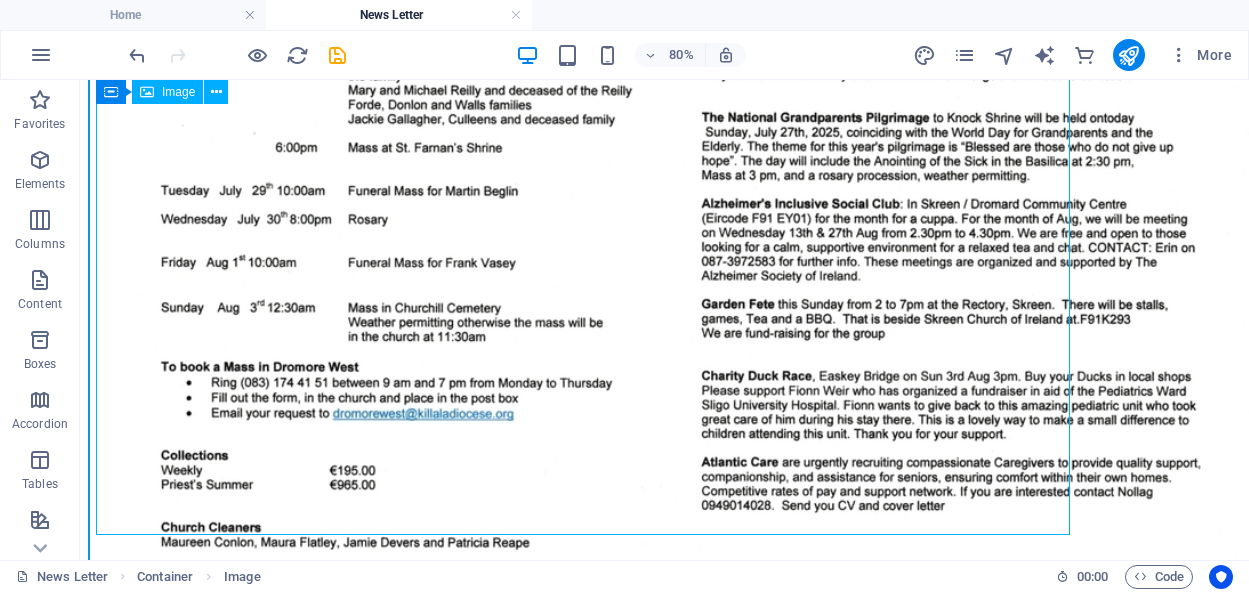 scroll, scrollTop: 874, scrollLeft: 0, axis: vertical 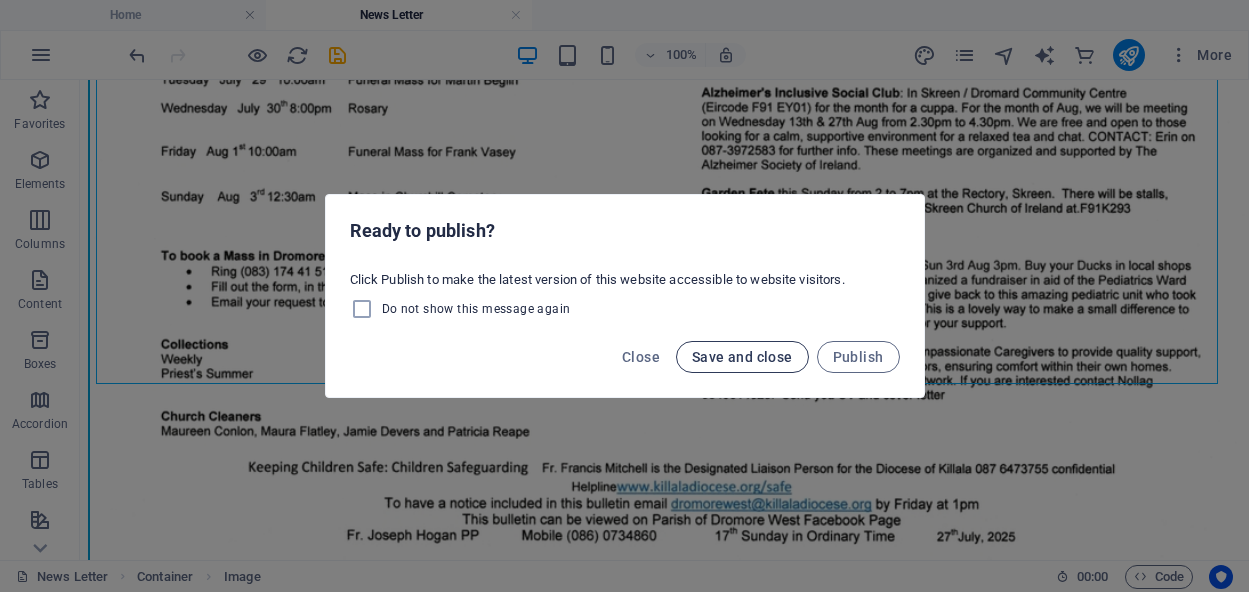 click on "Save and close" at bounding box center [742, 357] 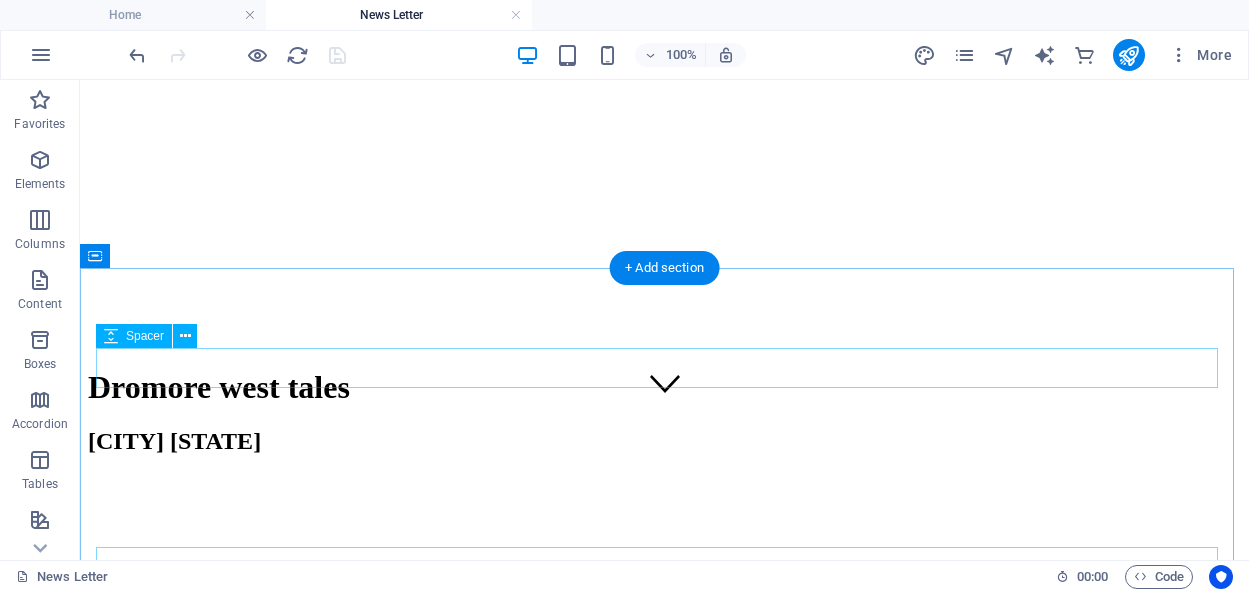 scroll, scrollTop: 157, scrollLeft: 0, axis: vertical 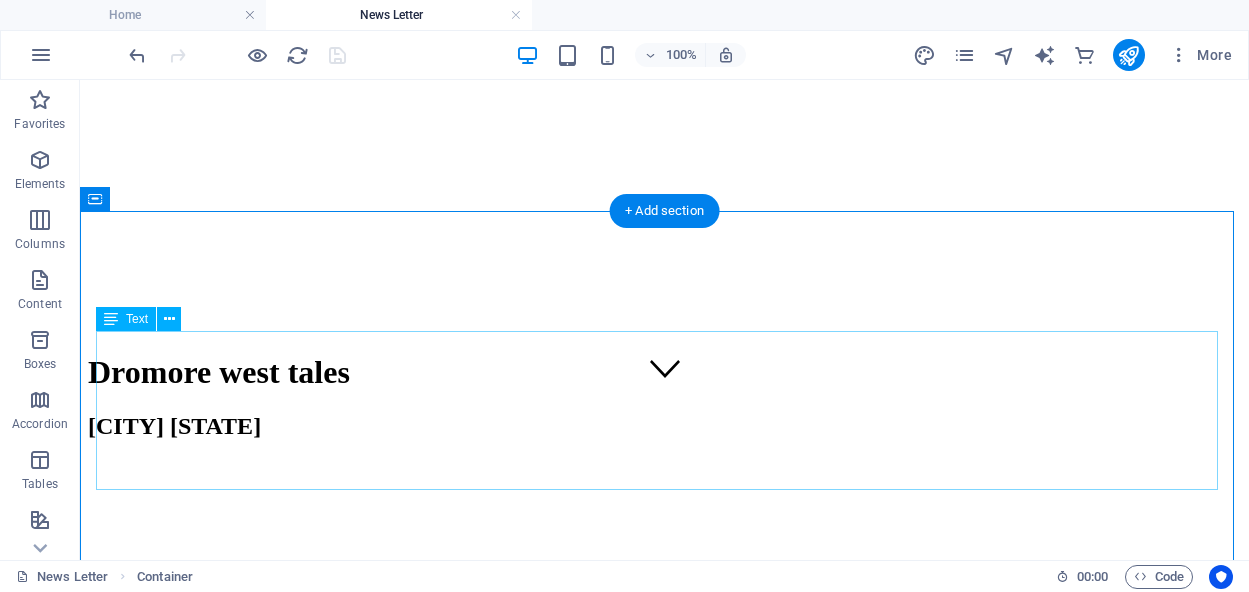 drag, startPoint x: 709, startPoint y: 362, endPoint x: 710, endPoint y: 347, distance: 15.033297 